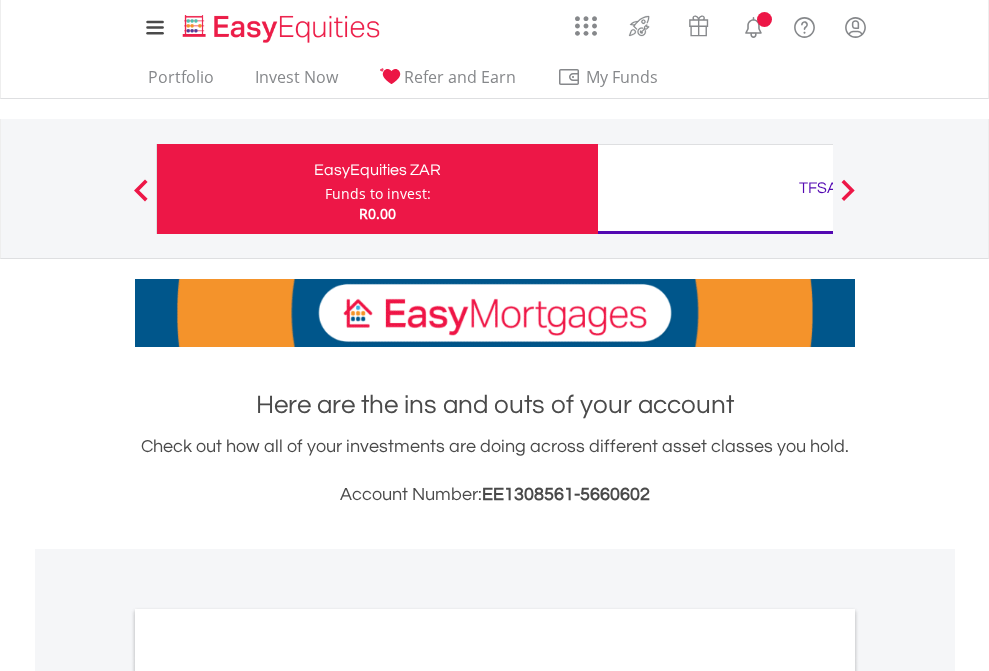 scroll, scrollTop: 0, scrollLeft: 0, axis: both 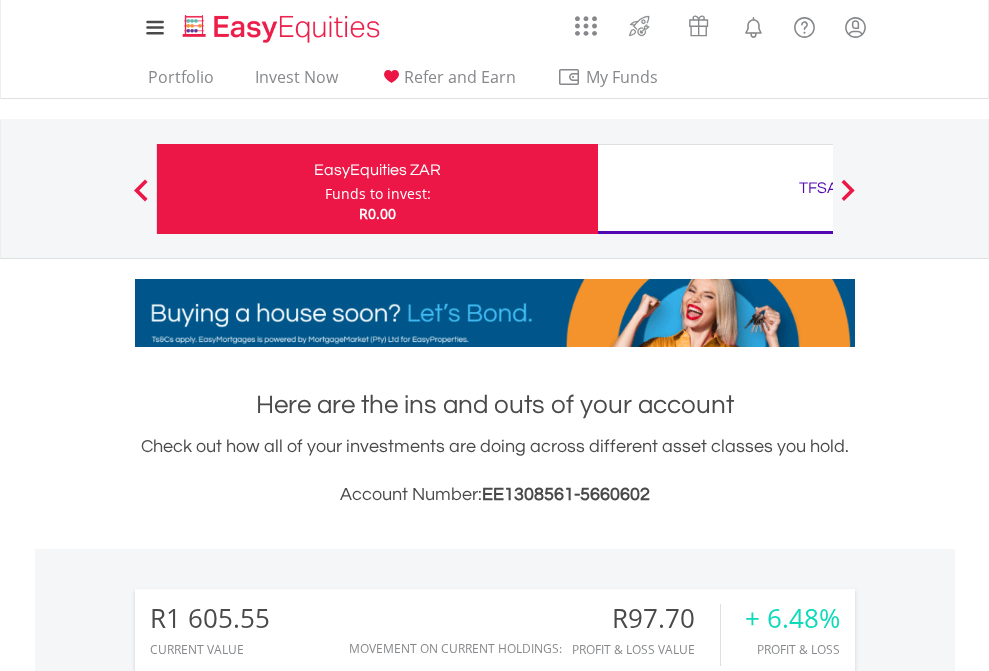click on "Funds to invest:" at bounding box center [378, 194] 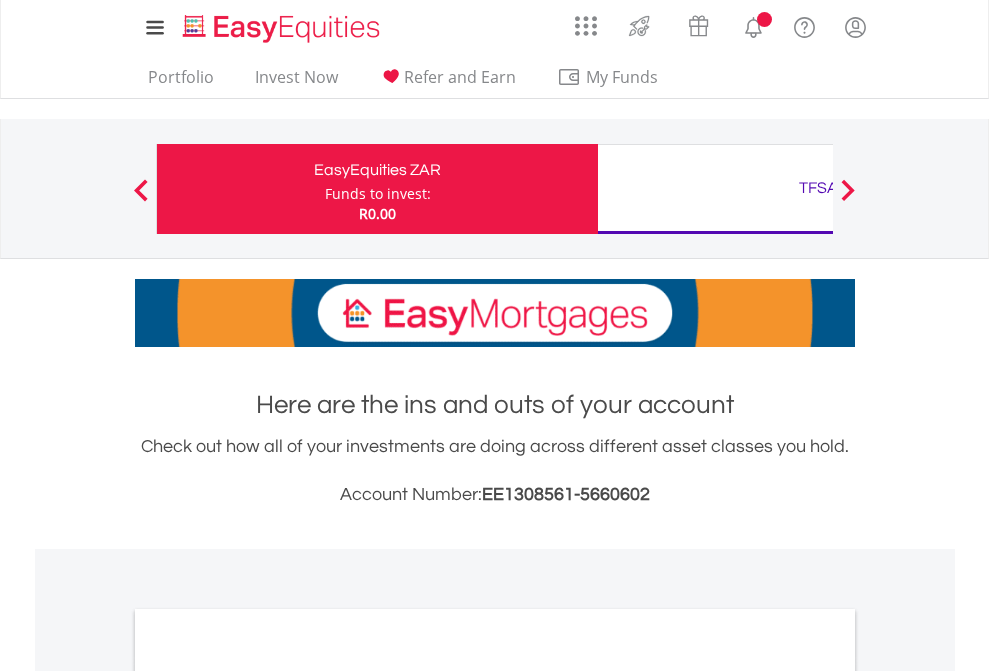 scroll, scrollTop: 0, scrollLeft: 0, axis: both 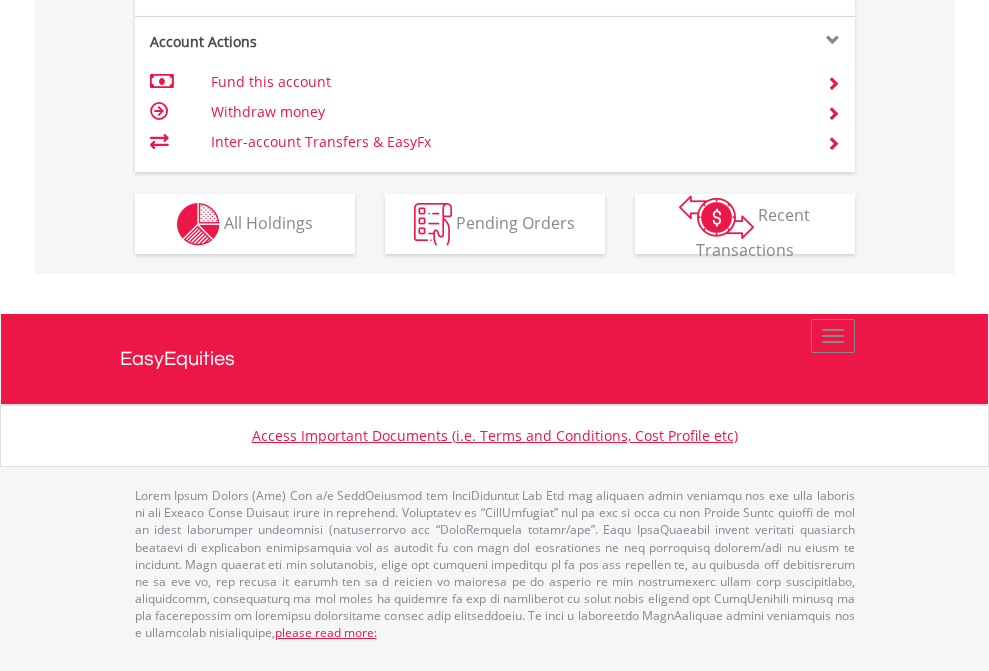 click on "Investment types" at bounding box center [706, -337] 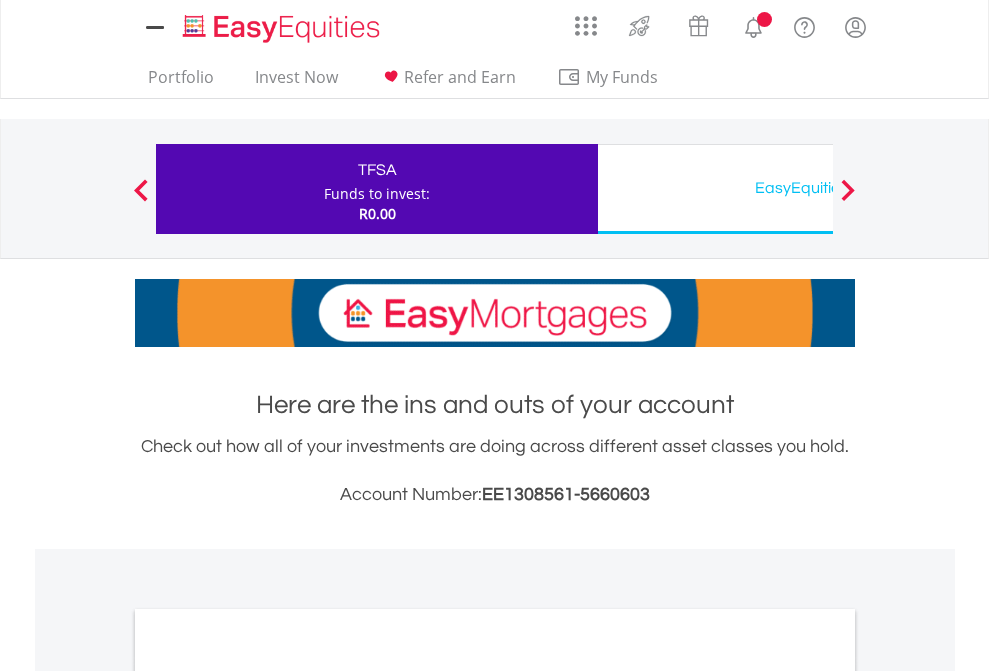 scroll, scrollTop: 0, scrollLeft: 0, axis: both 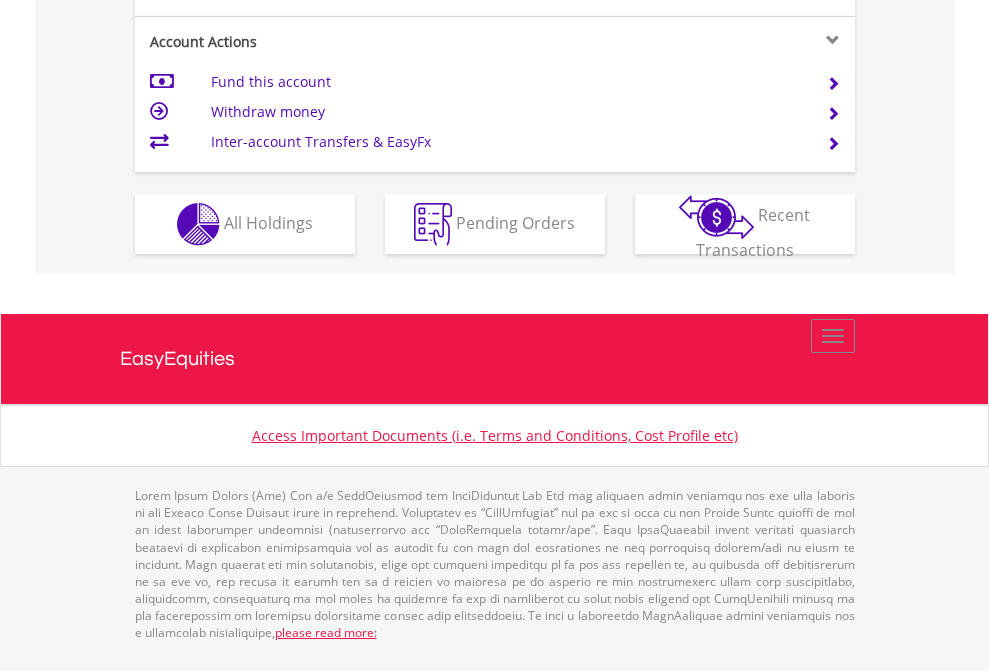 click on "Investment types" at bounding box center [706, -337] 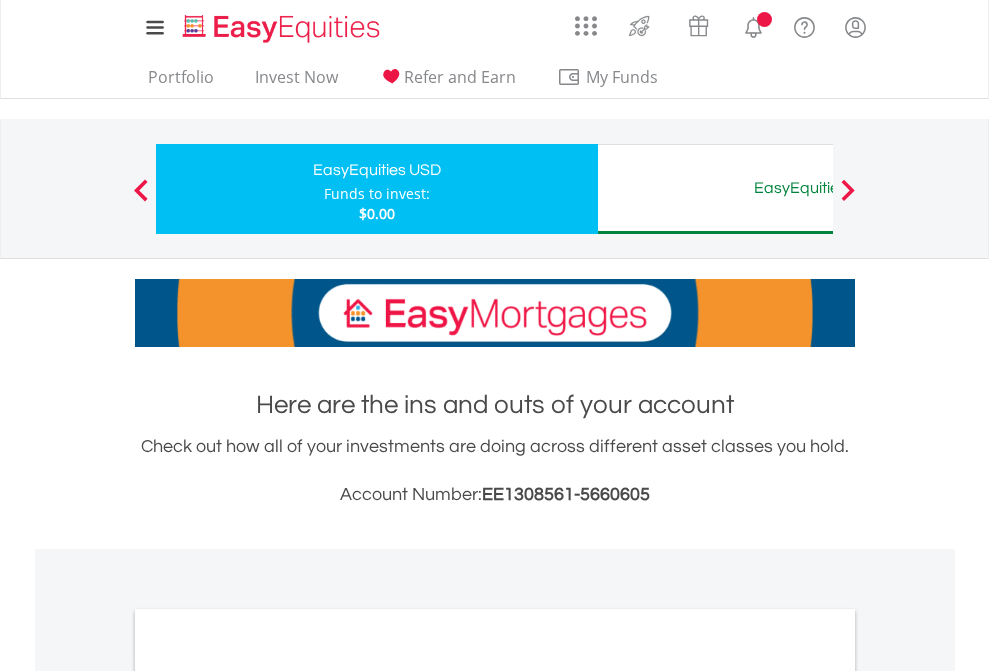 scroll, scrollTop: 0, scrollLeft: 0, axis: both 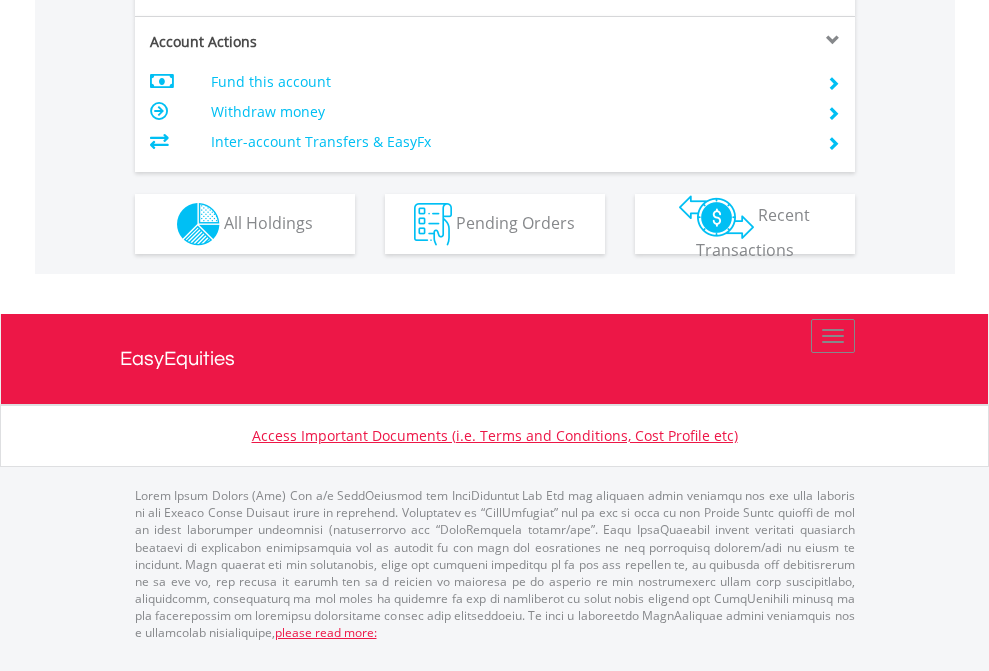 click on "Investment types" at bounding box center [706, -337] 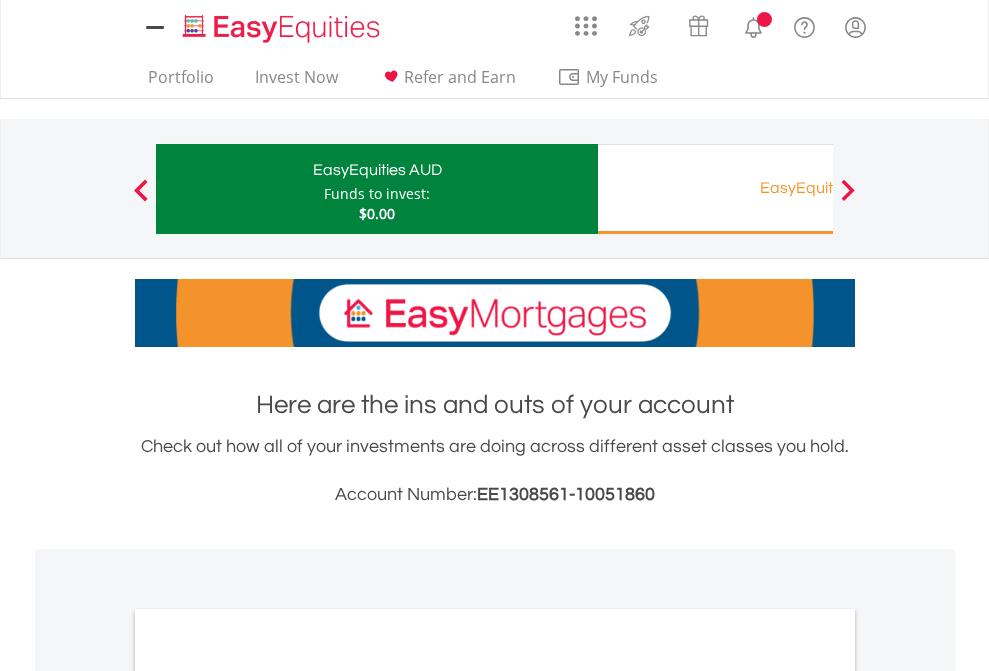 scroll, scrollTop: 0, scrollLeft: 0, axis: both 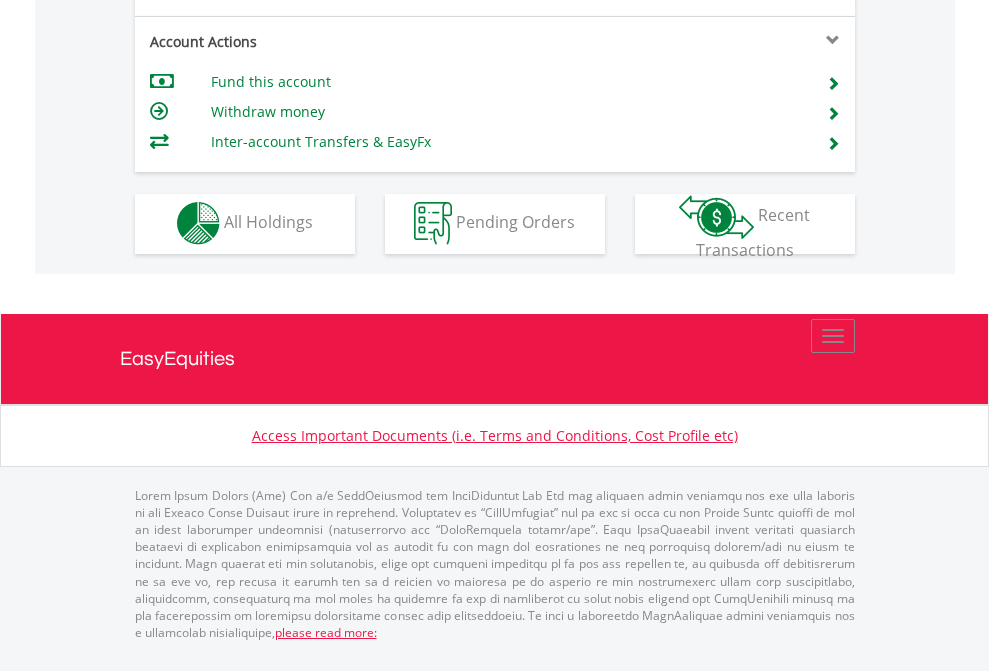click on "Investment types" at bounding box center (706, -353) 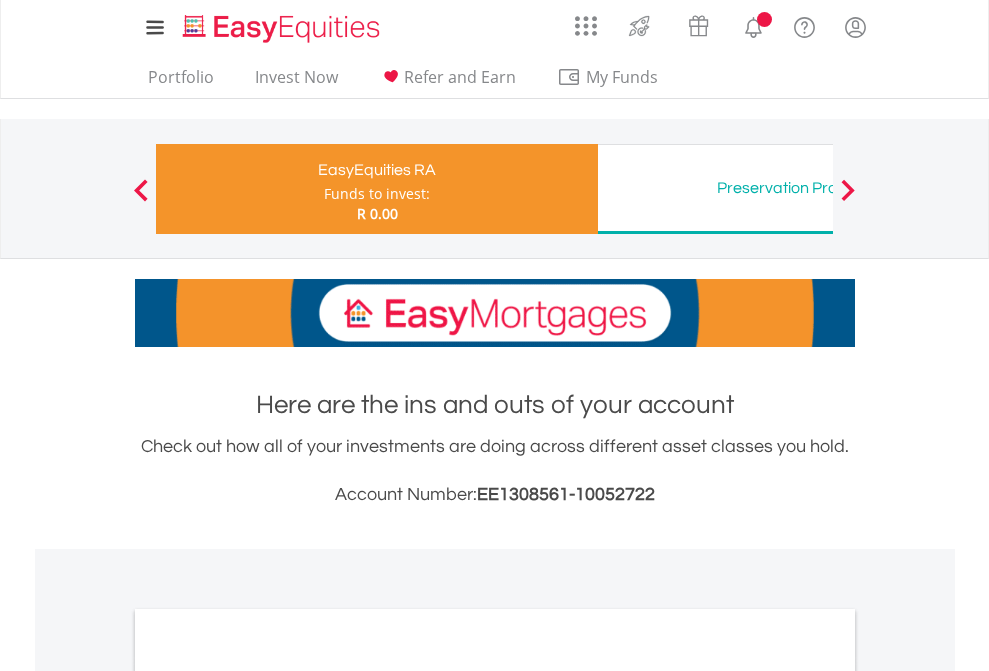 scroll, scrollTop: 0, scrollLeft: 0, axis: both 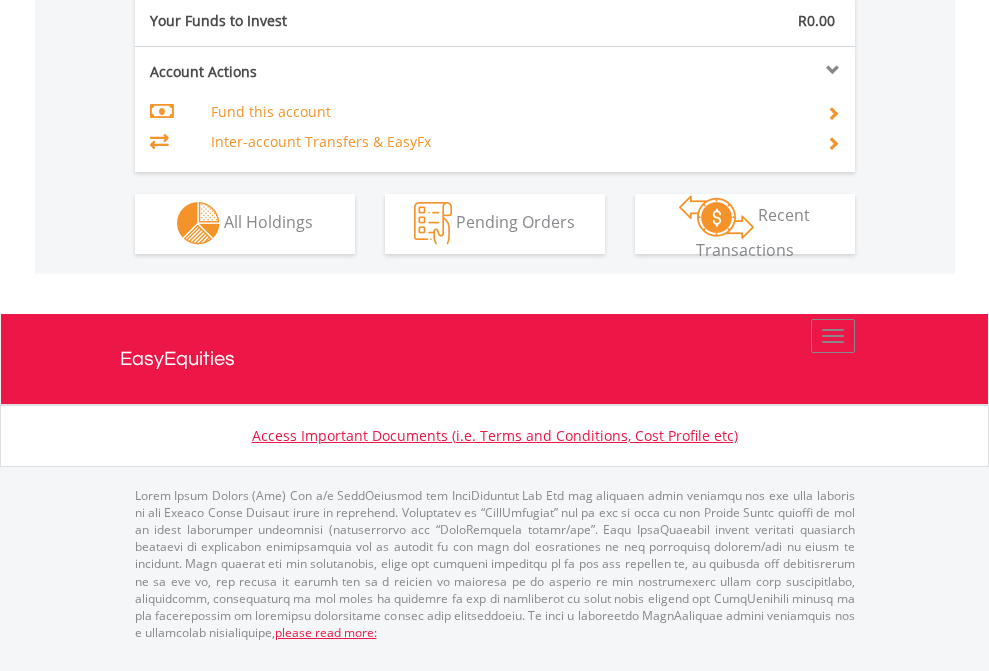 click on "Investment types" at bounding box center [706, -323] 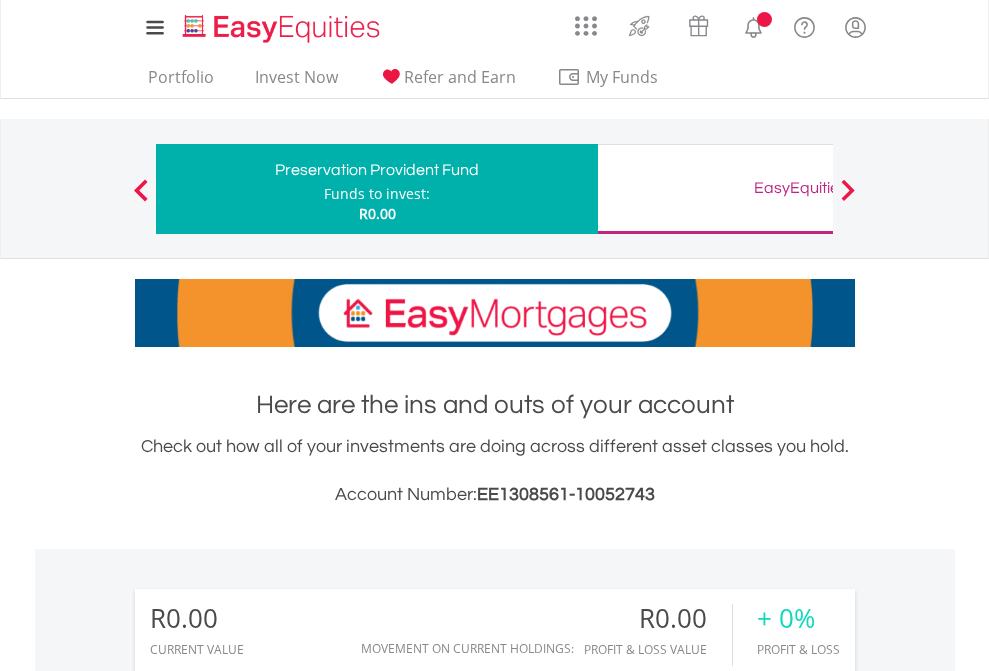 scroll, scrollTop: 0, scrollLeft: 0, axis: both 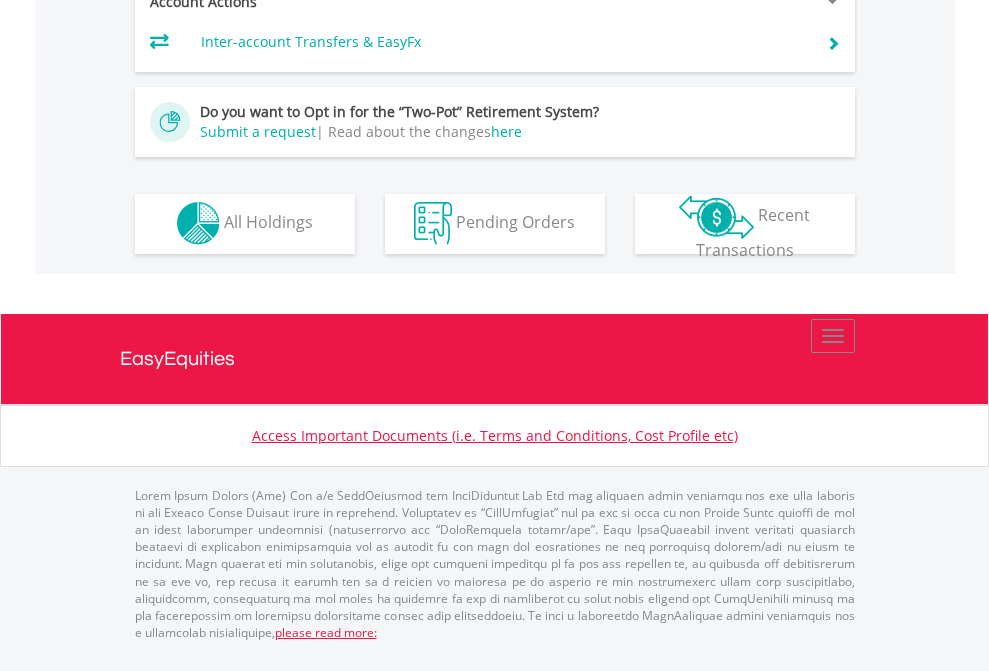 click on "Investment types" at bounding box center (706, -393) 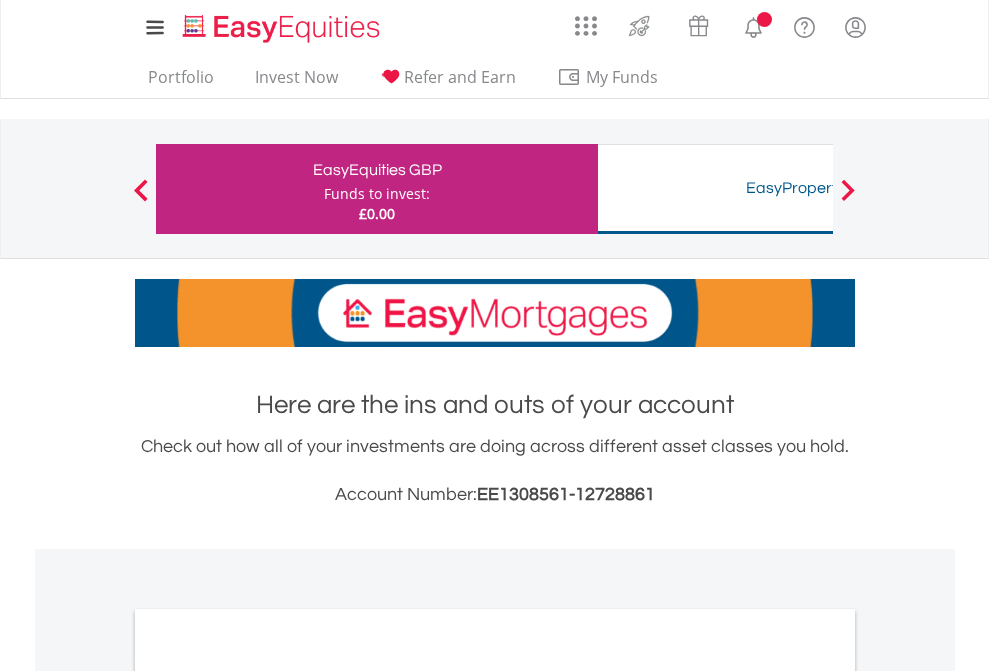 scroll, scrollTop: 0, scrollLeft: 0, axis: both 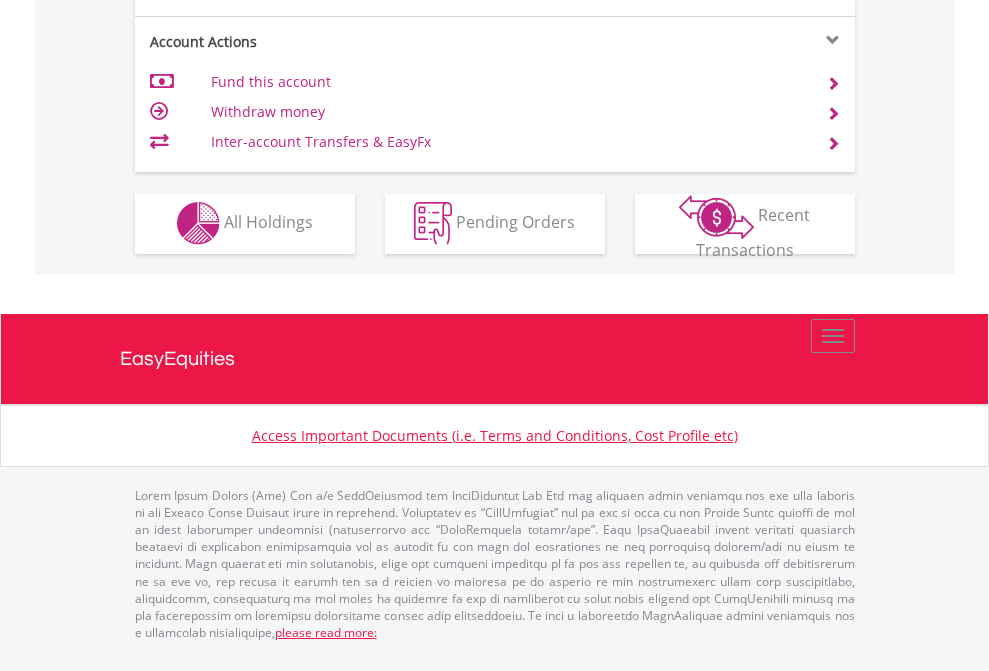 click on "Investment types" at bounding box center [706, -353] 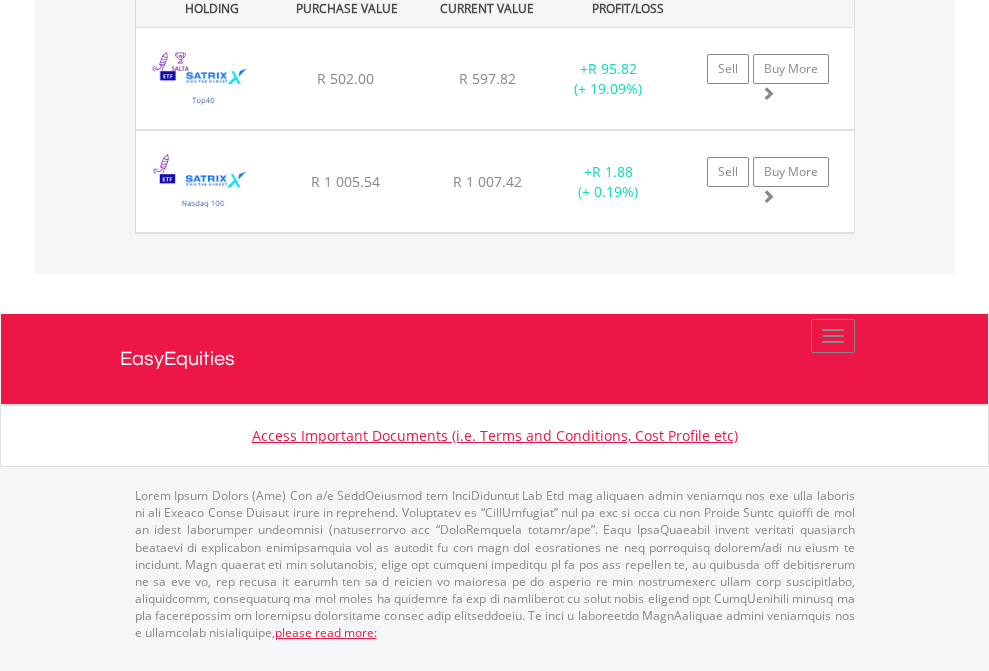 click on "TFSA" at bounding box center (818, -1071) 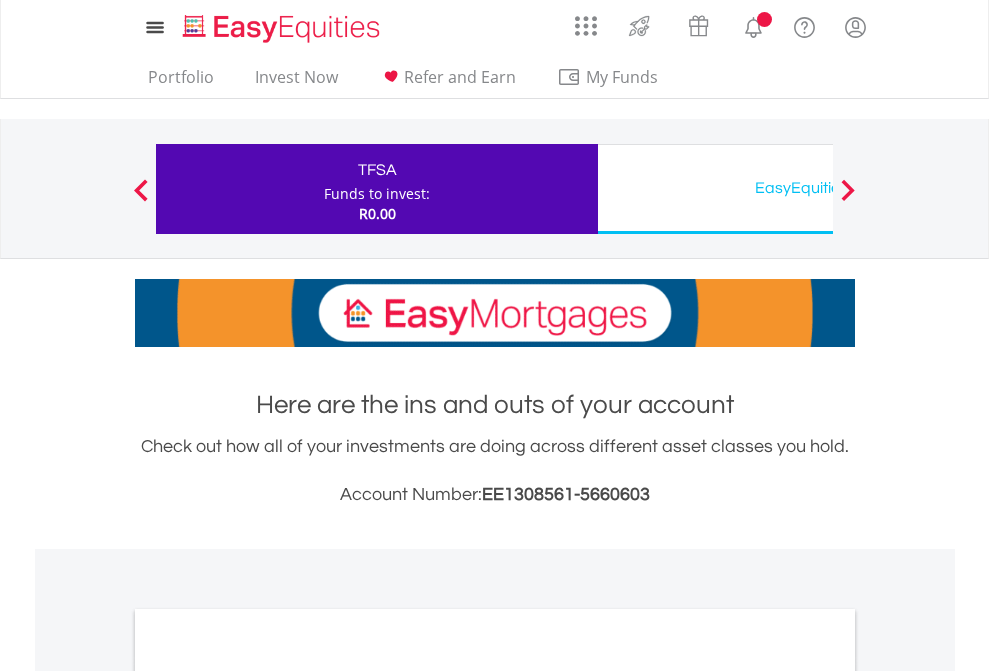 scroll, scrollTop: 0, scrollLeft: 0, axis: both 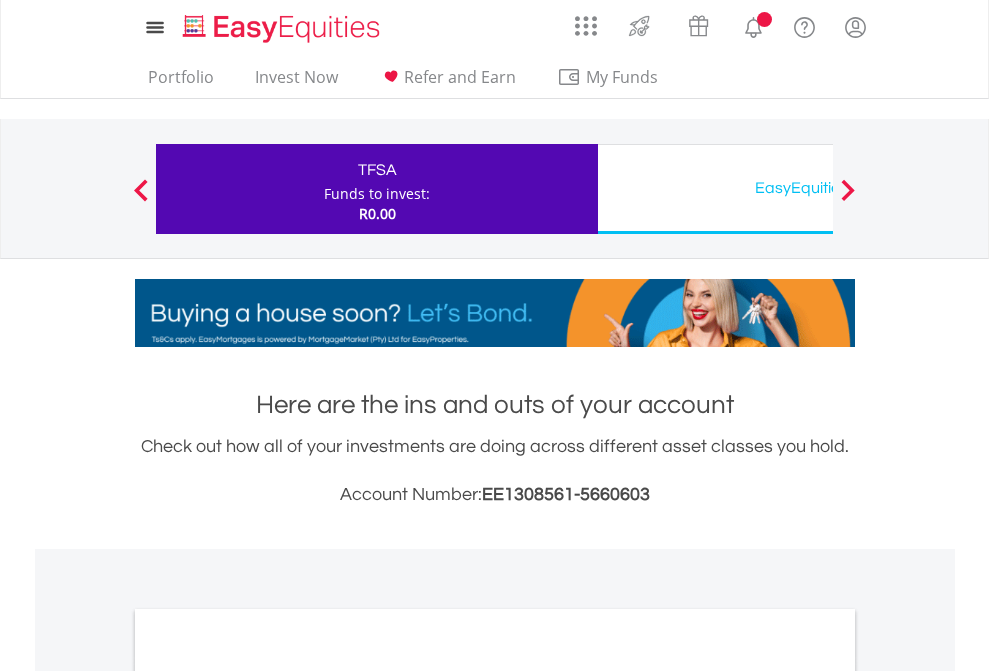 click on "All Holdings" at bounding box center (268, 1096) 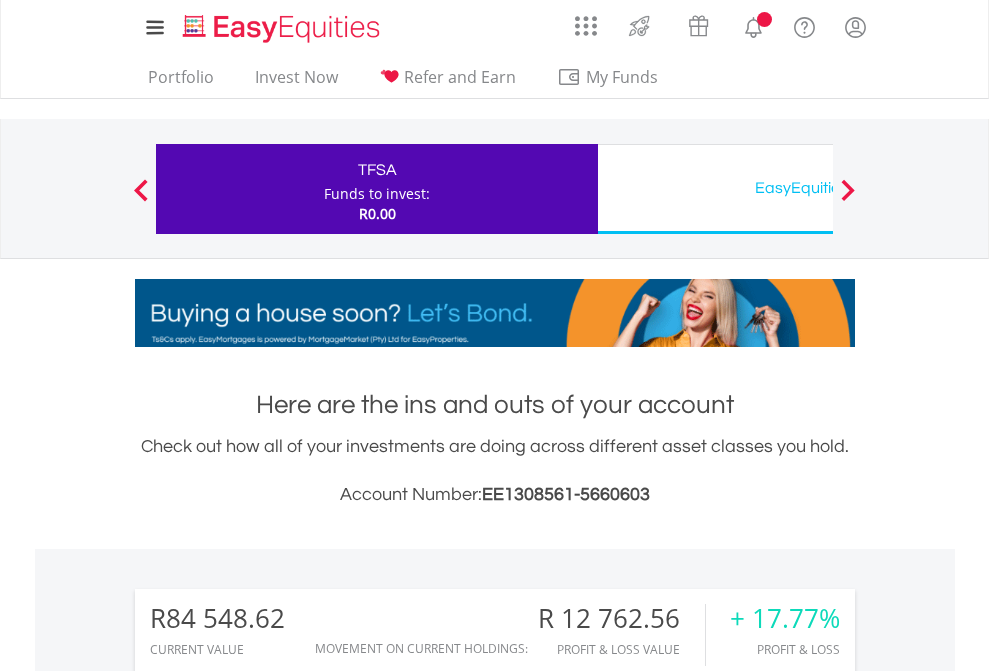 scroll, scrollTop: 1202, scrollLeft: 0, axis: vertical 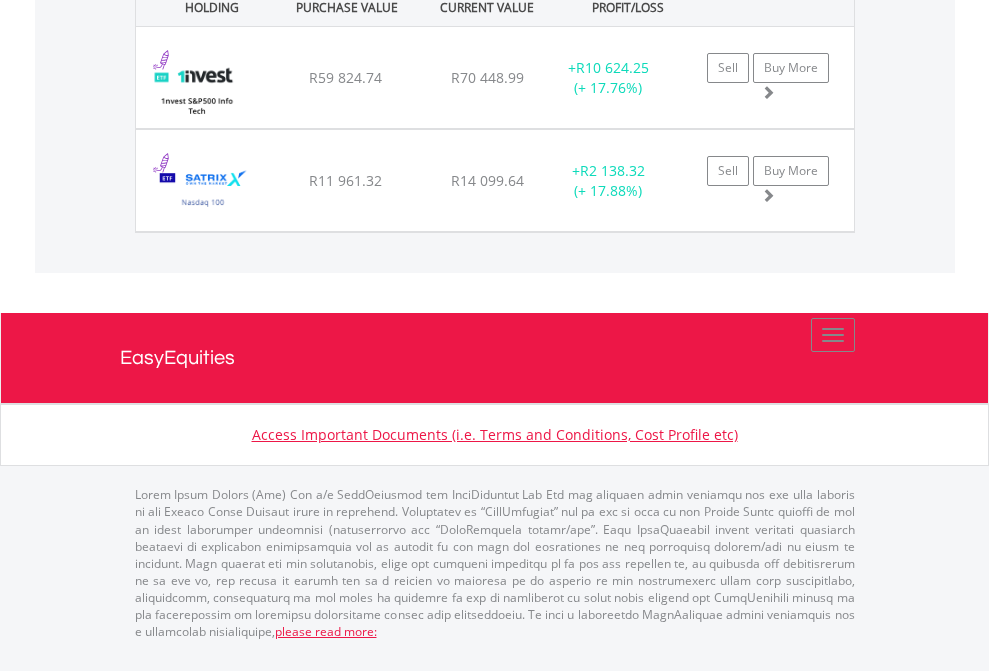 click on "EasyEquities USD" at bounding box center (818, -1442) 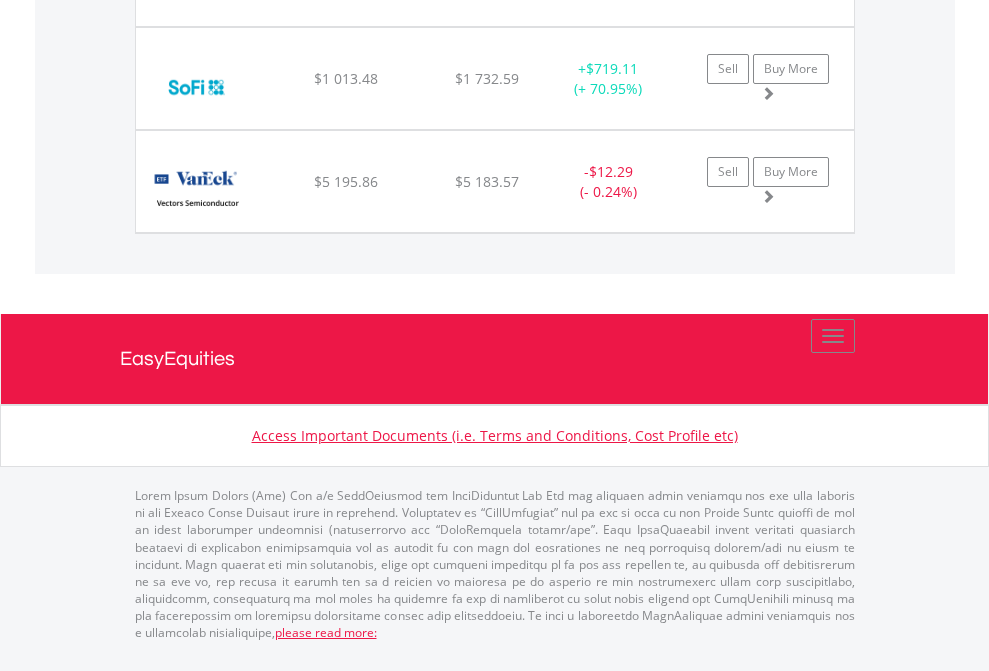 scroll, scrollTop: 2265, scrollLeft: 0, axis: vertical 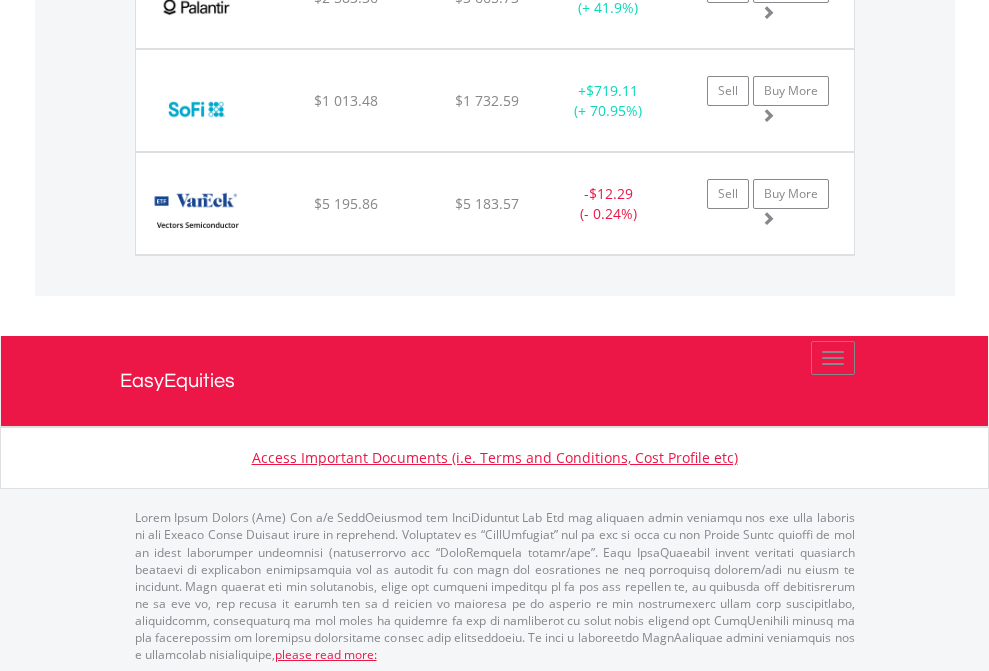 click on "EasyEquities AUD" at bounding box center (818, -2077) 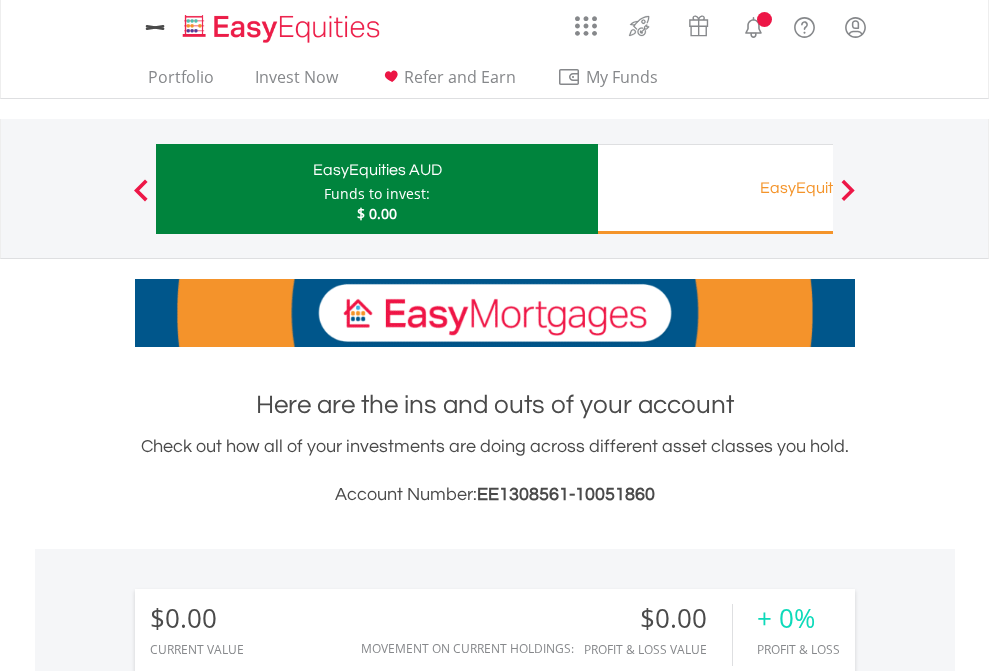 scroll, scrollTop: 1486, scrollLeft: 0, axis: vertical 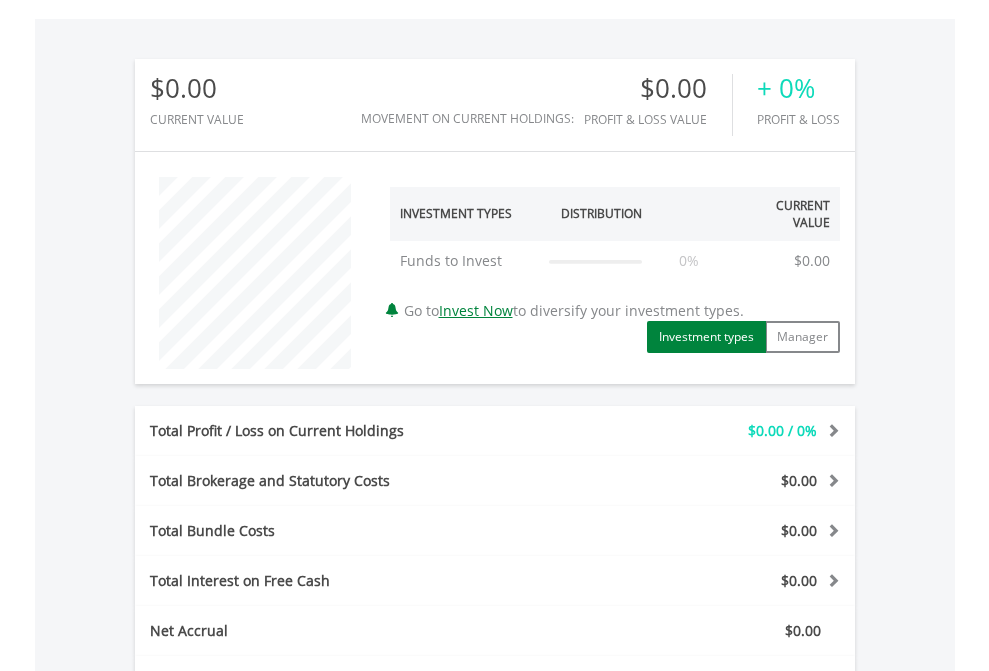 click on "All Holdings" at bounding box center [268, 912] 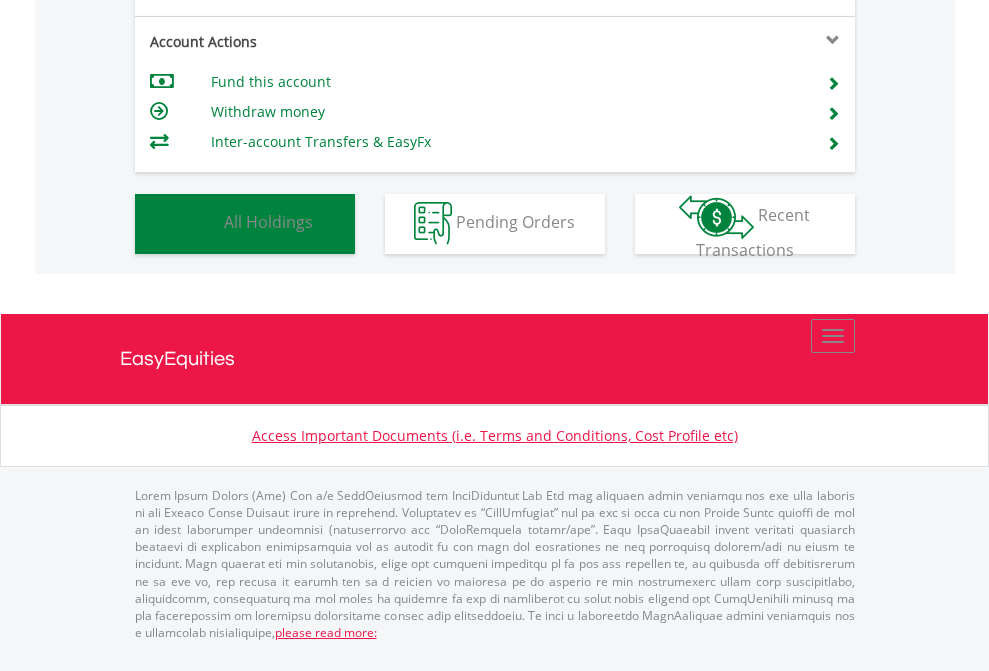 scroll, scrollTop: 999808, scrollLeft: 999687, axis: both 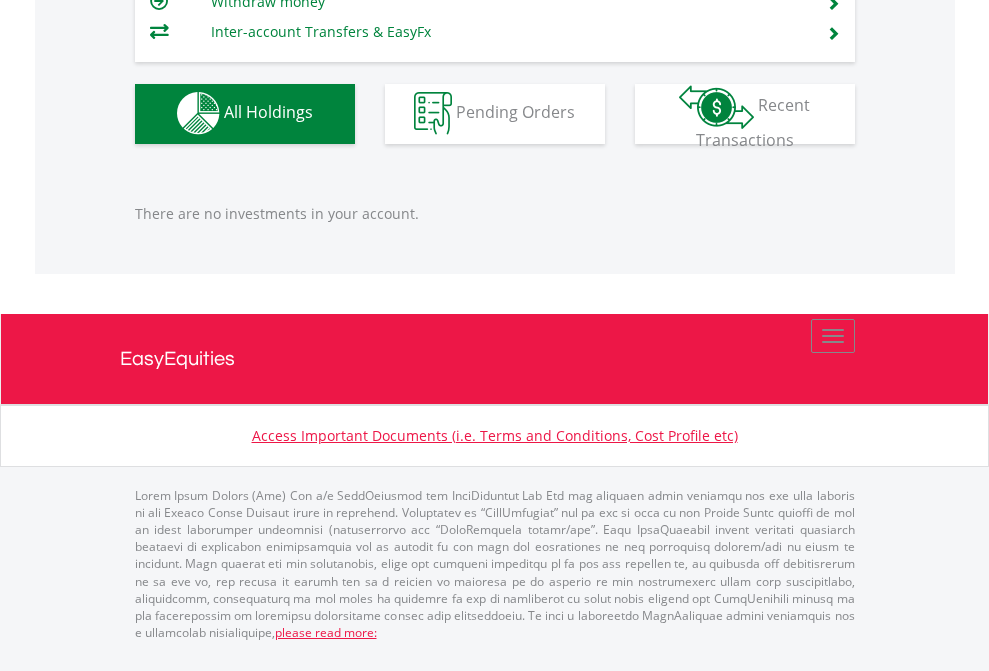 click on "EasyEquities RA" at bounding box center (818, -1142) 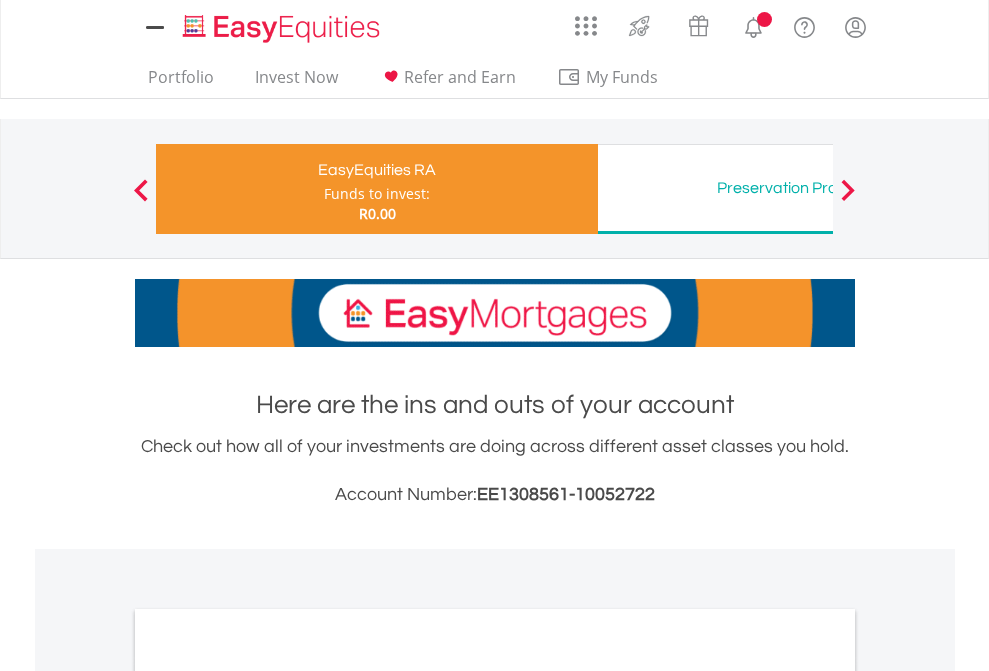 scroll, scrollTop: 0, scrollLeft: 0, axis: both 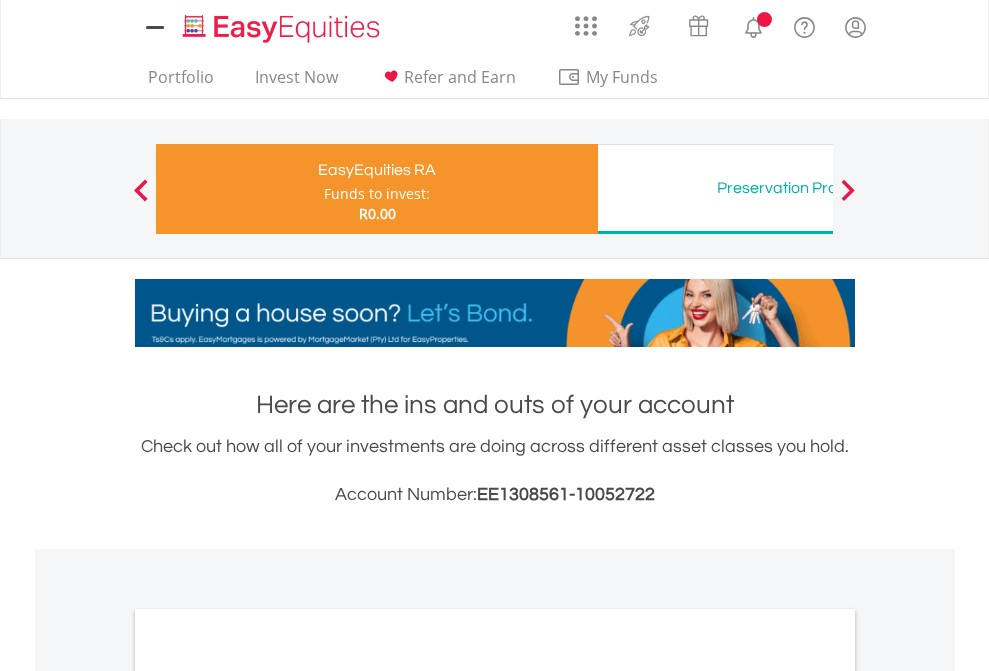 click on "All Holdings" at bounding box center (268, 1066) 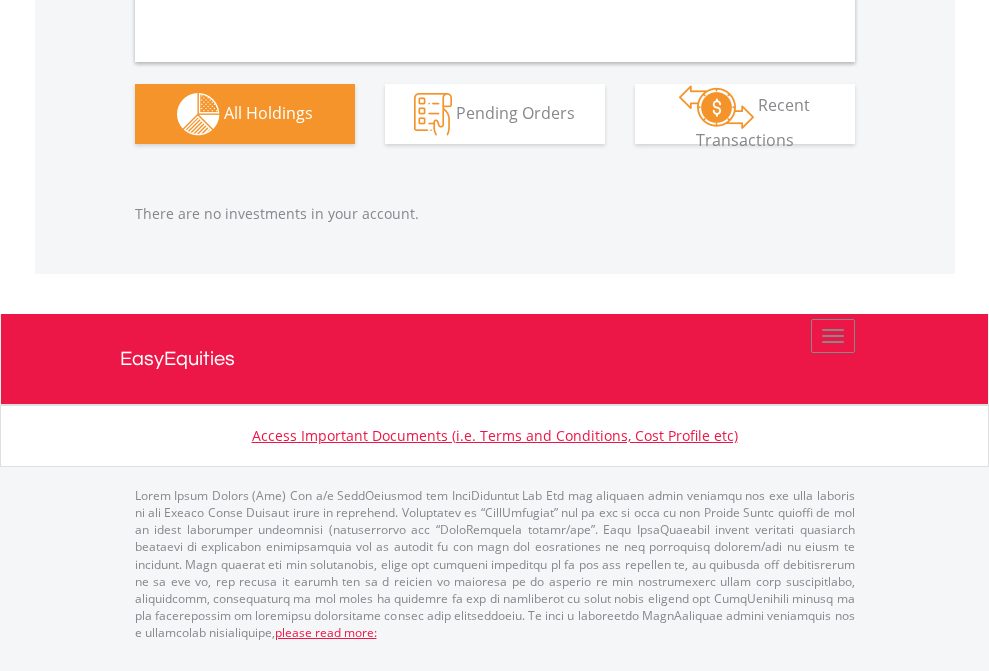 scroll, scrollTop: 1980, scrollLeft: 0, axis: vertical 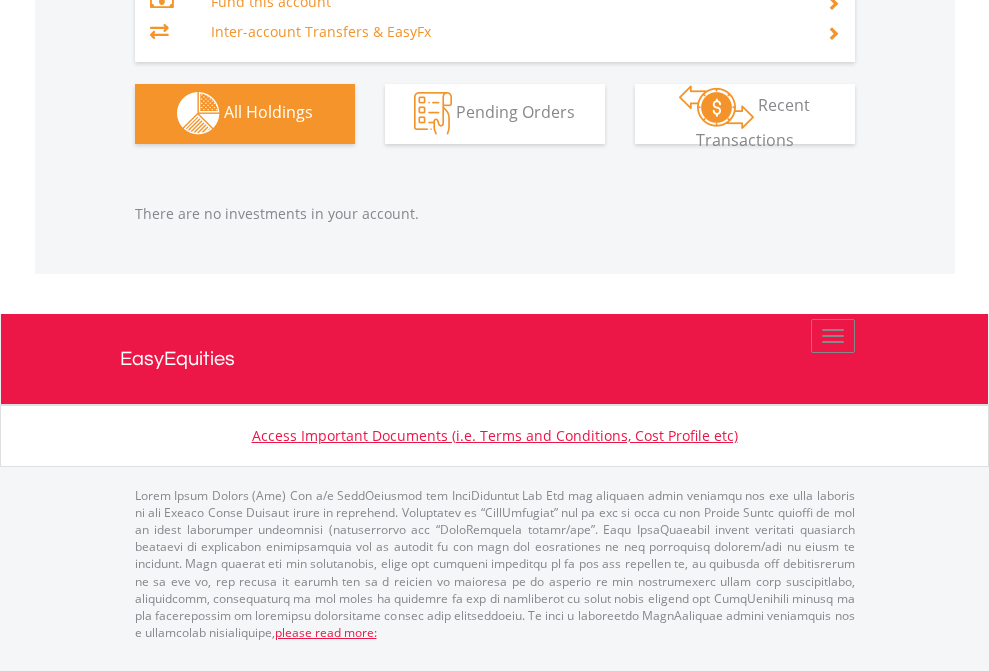 click on "Preservation Provident Fund" at bounding box center (818, -1112) 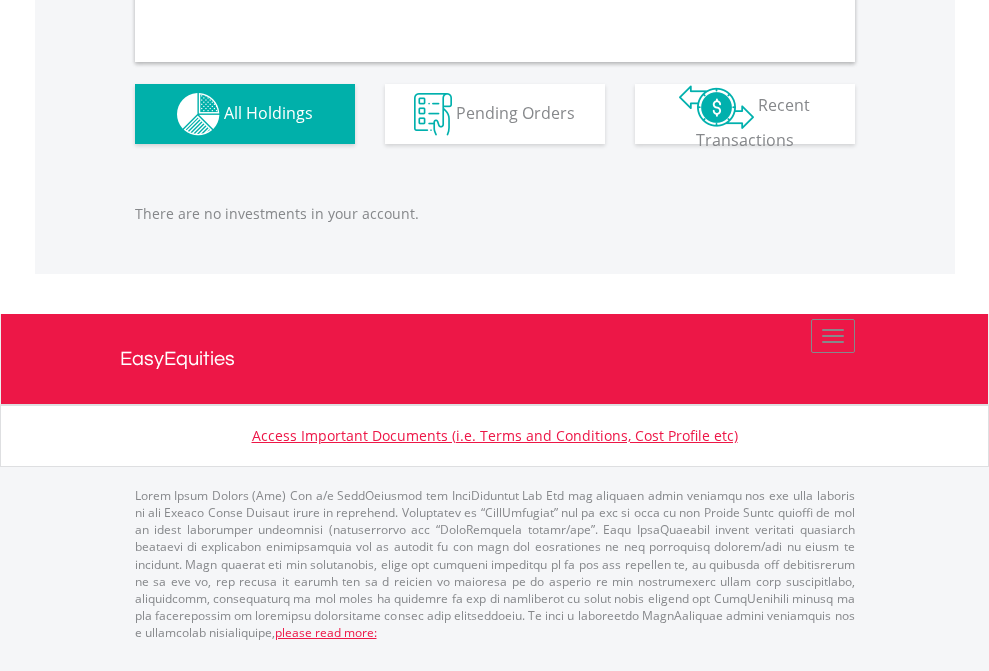 scroll, scrollTop: 1980, scrollLeft: 0, axis: vertical 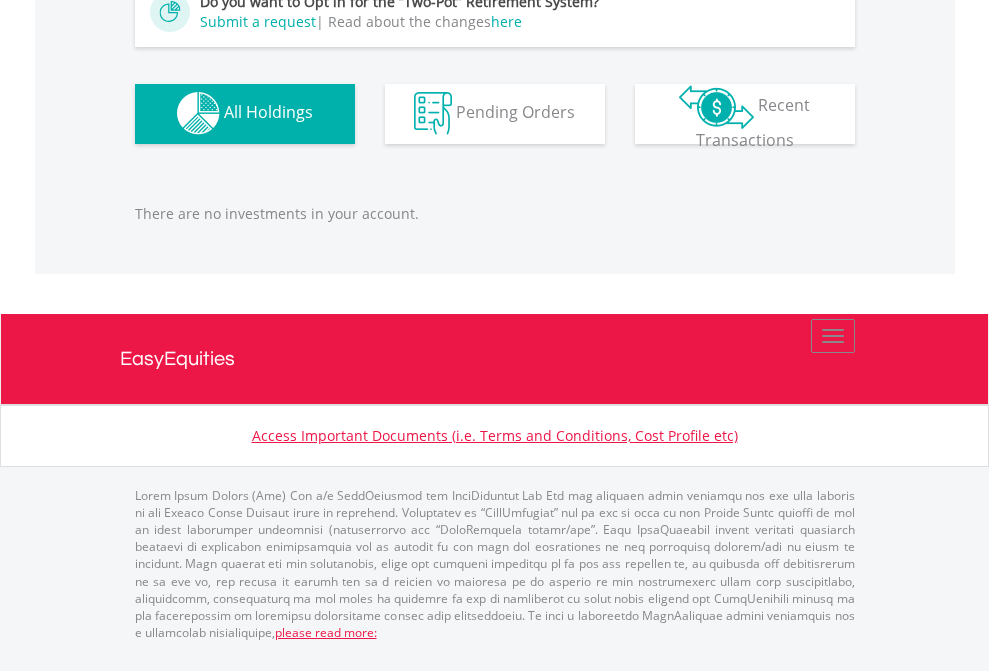 click on "EasyEquities GBP" at bounding box center [818, -1182] 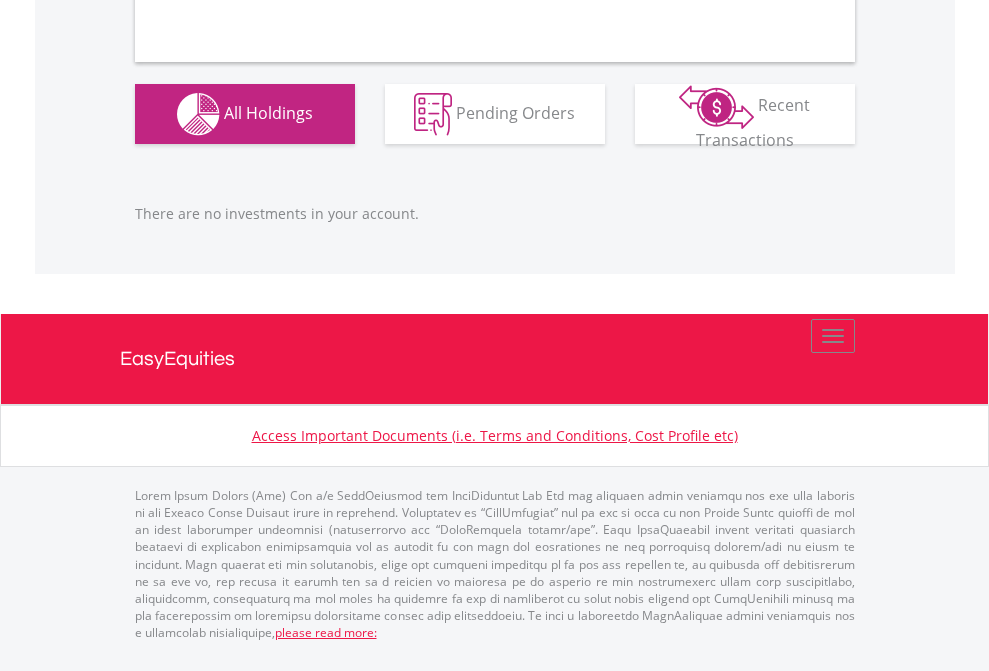 scroll, scrollTop: 1980, scrollLeft: 0, axis: vertical 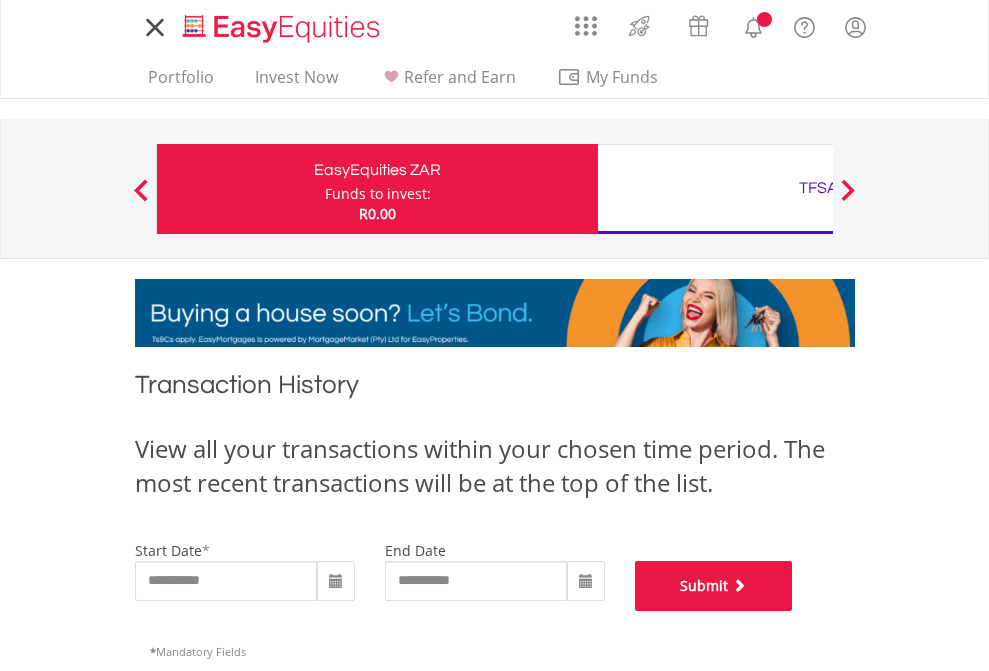 click on "Submit" at bounding box center (714, 586) 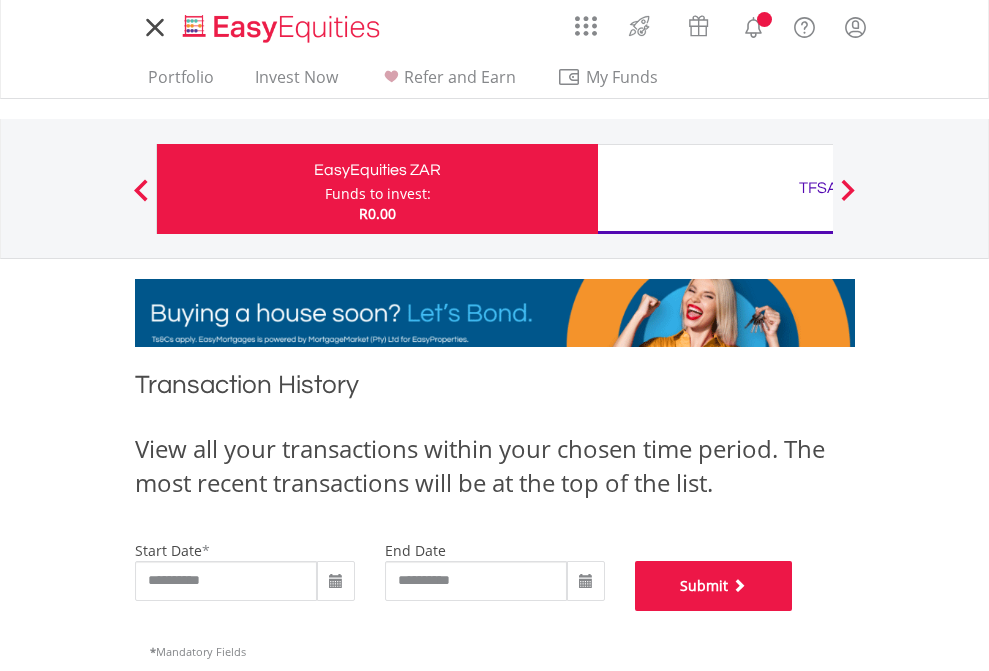 scroll, scrollTop: 811, scrollLeft: 0, axis: vertical 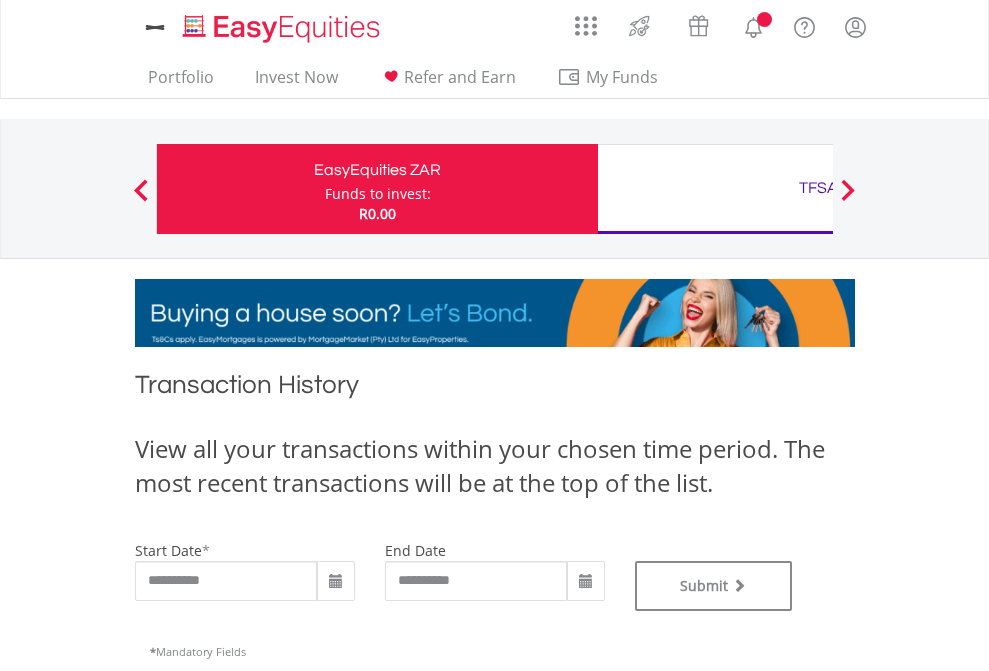 click on "TFSA" at bounding box center [818, 188] 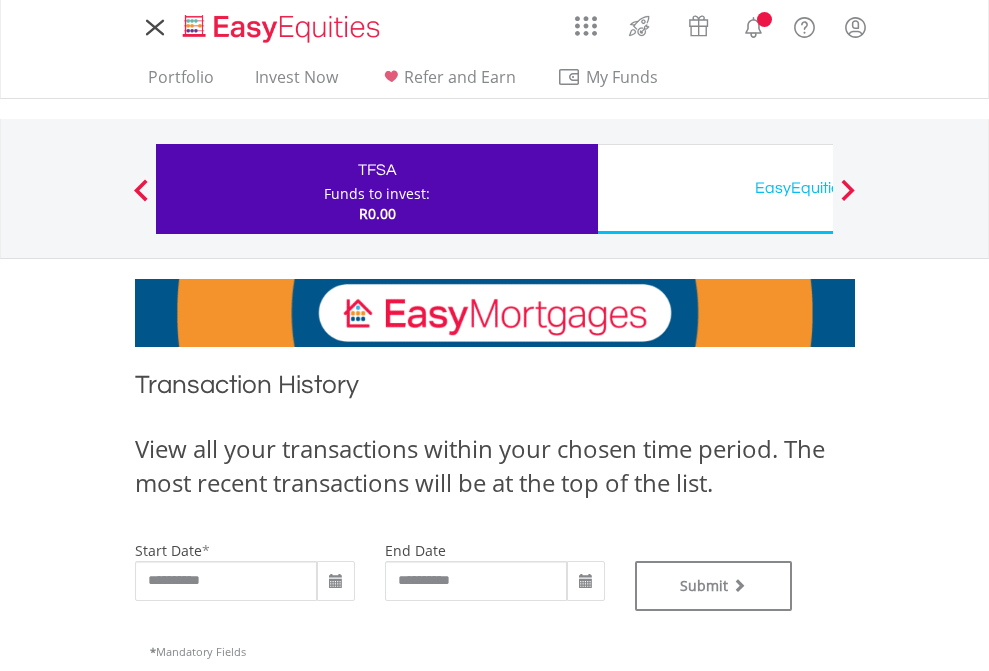 scroll, scrollTop: 0, scrollLeft: 0, axis: both 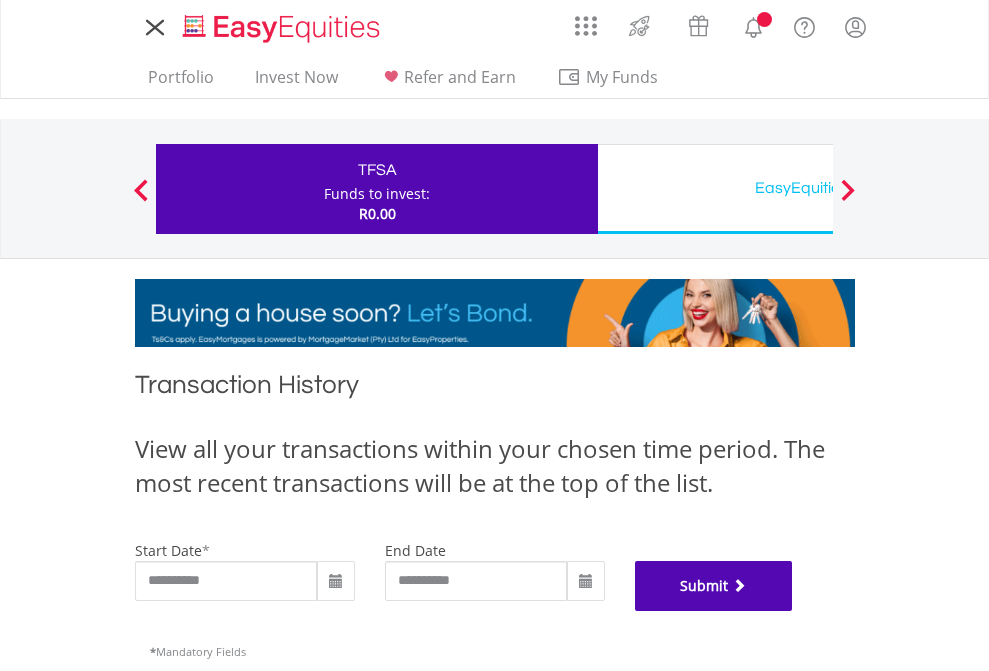 click on "Submit" at bounding box center [714, 586] 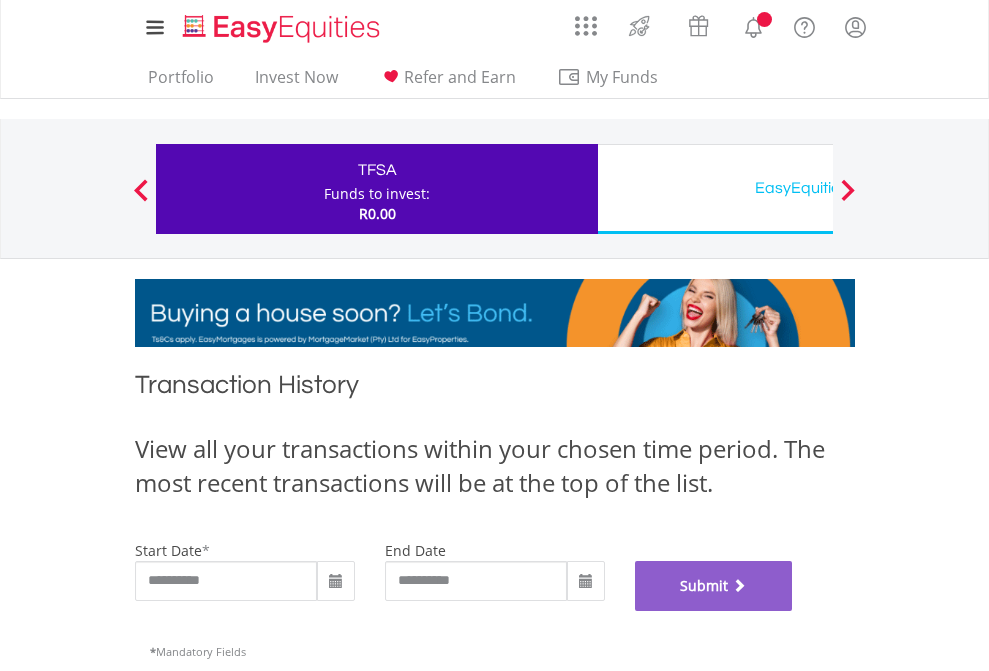 scroll, scrollTop: 811, scrollLeft: 0, axis: vertical 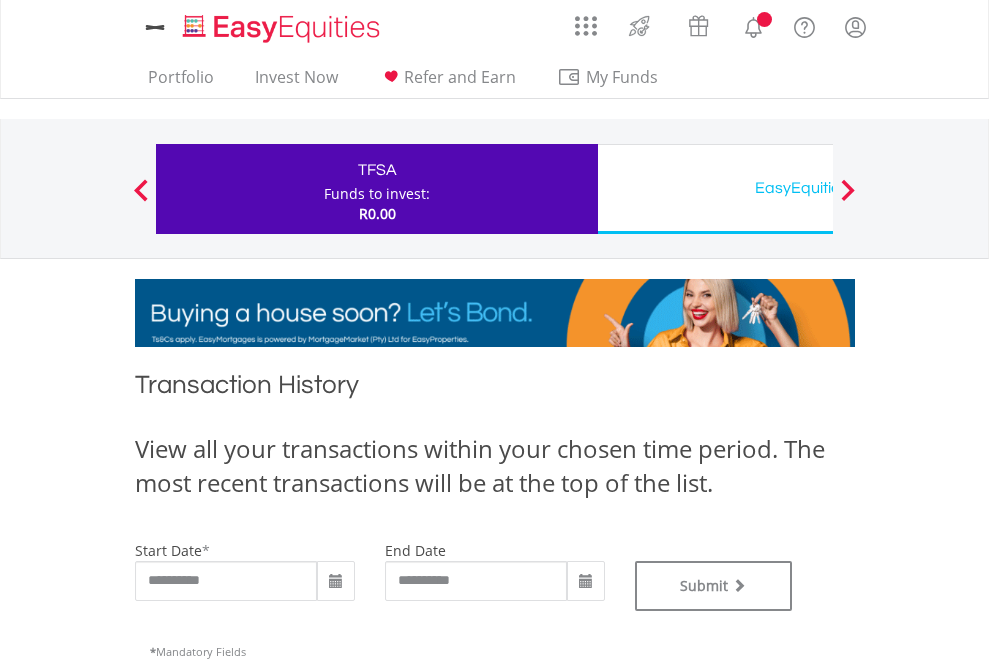 click on "EasyEquities USD" at bounding box center [818, 188] 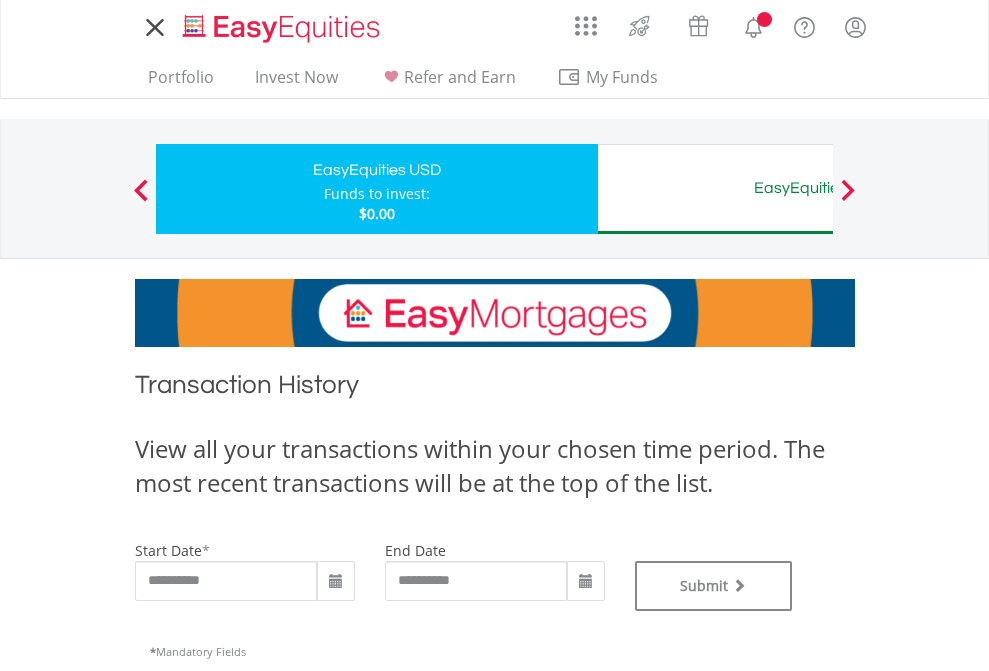 scroll, scrollTop: 0, scrollLeft: 0, axis: both 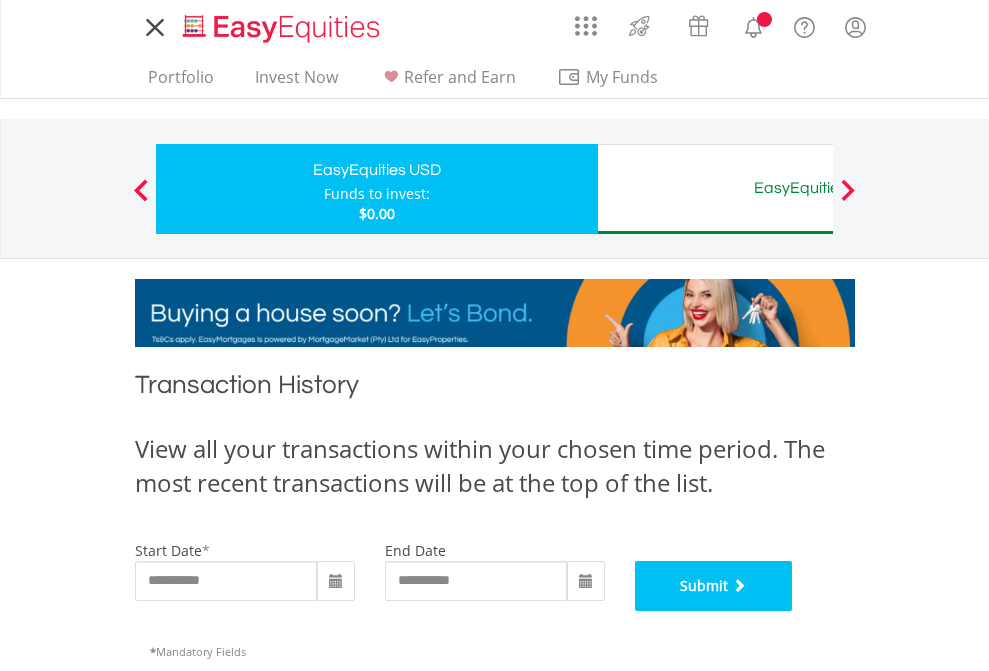 click on "Submit" at bounding box center (714, 586) 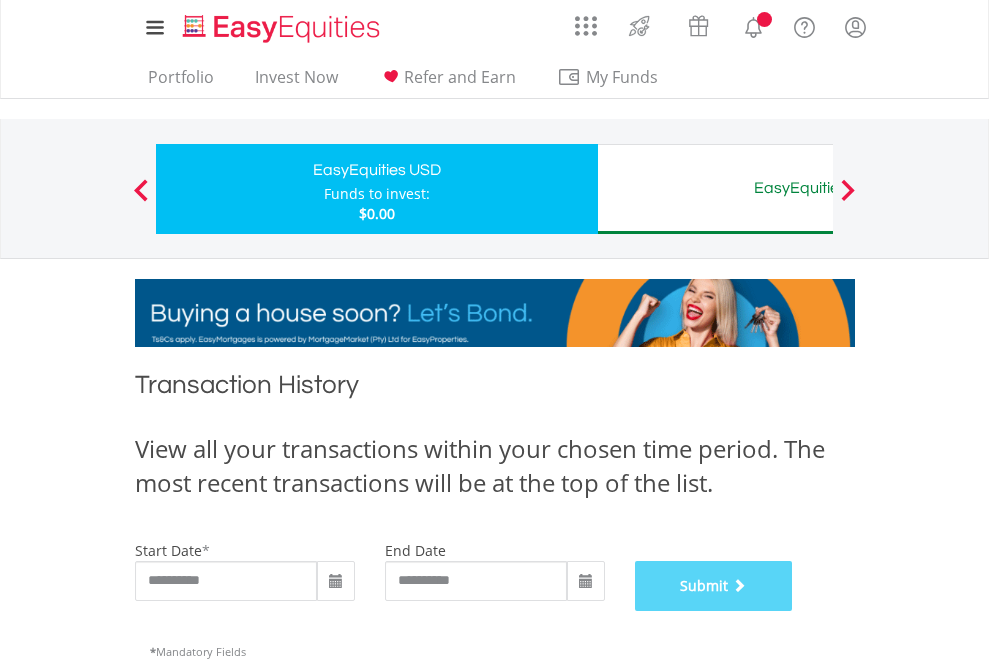 scroll, scrollTop: 811, scrollLeft: 0, axis: vertical 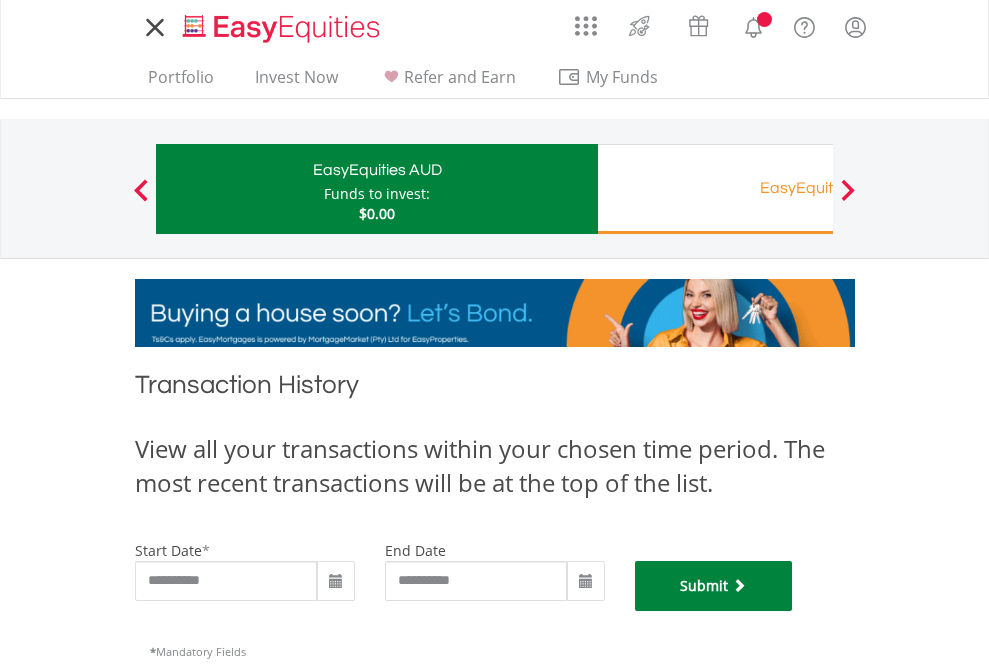 click on "Submit" at bounding box center [714, 586] 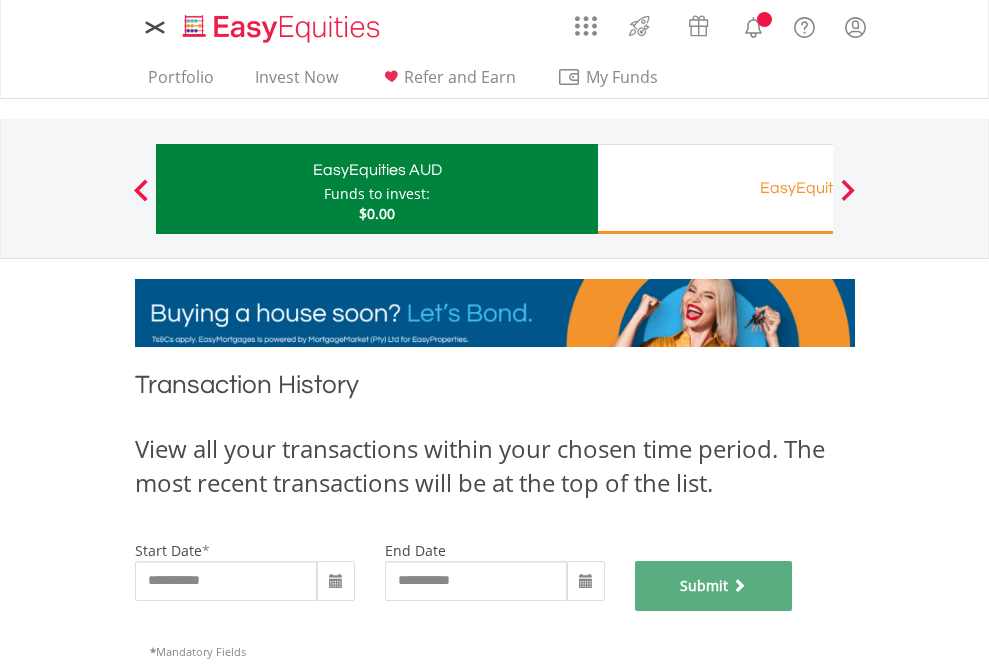 scroll, scrollTop: 811, scrollLeft: 0, axis: vertical 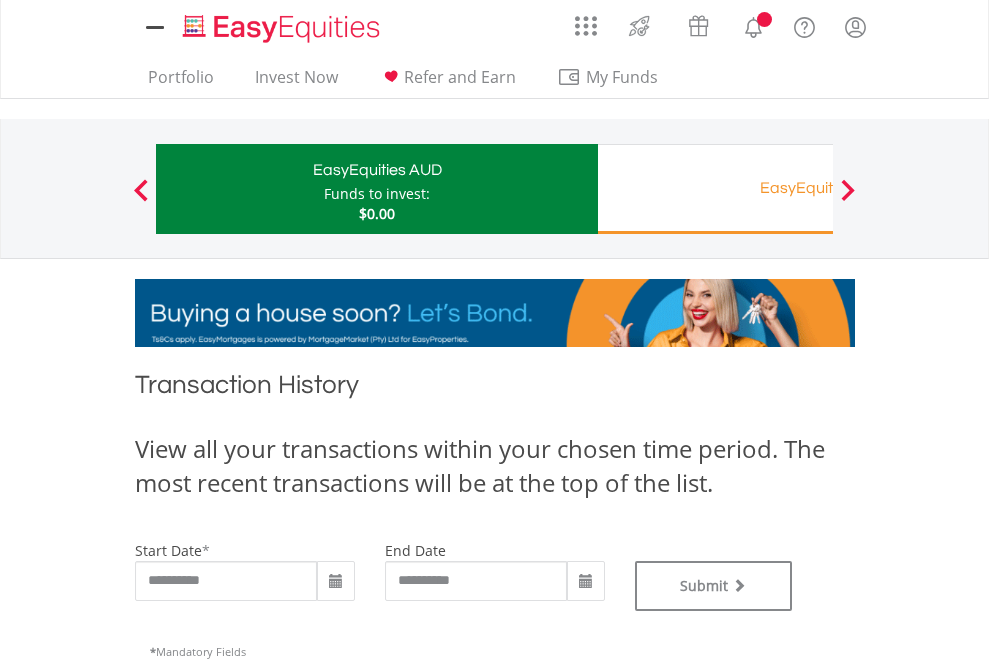 click on "EasyEquities RA" at bounding box center (818, 188) 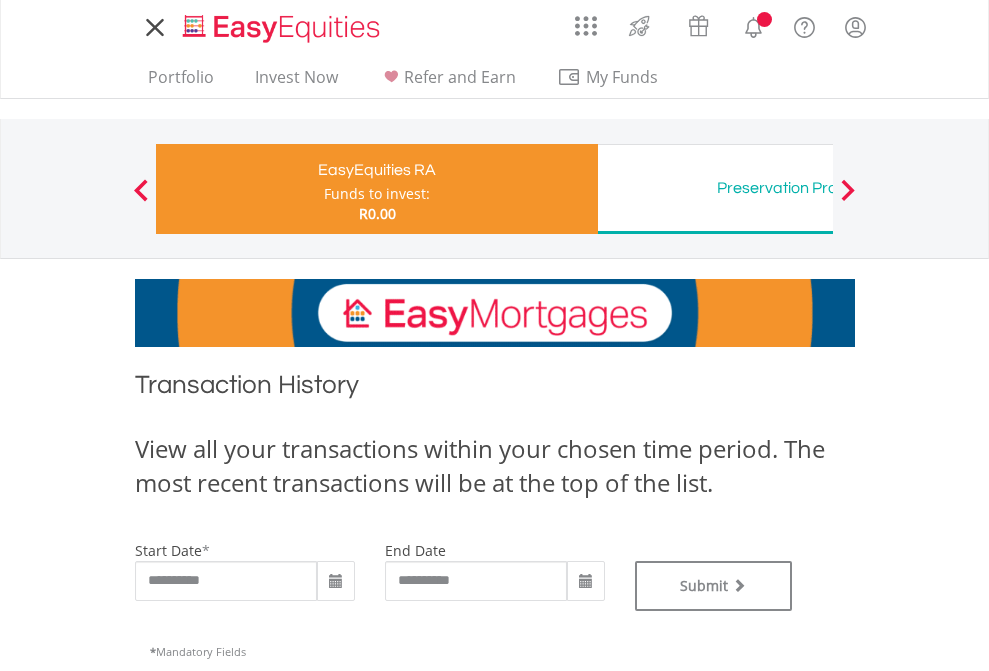 scroll, scrollTop: 0, scrollLeft: 0, axis: both 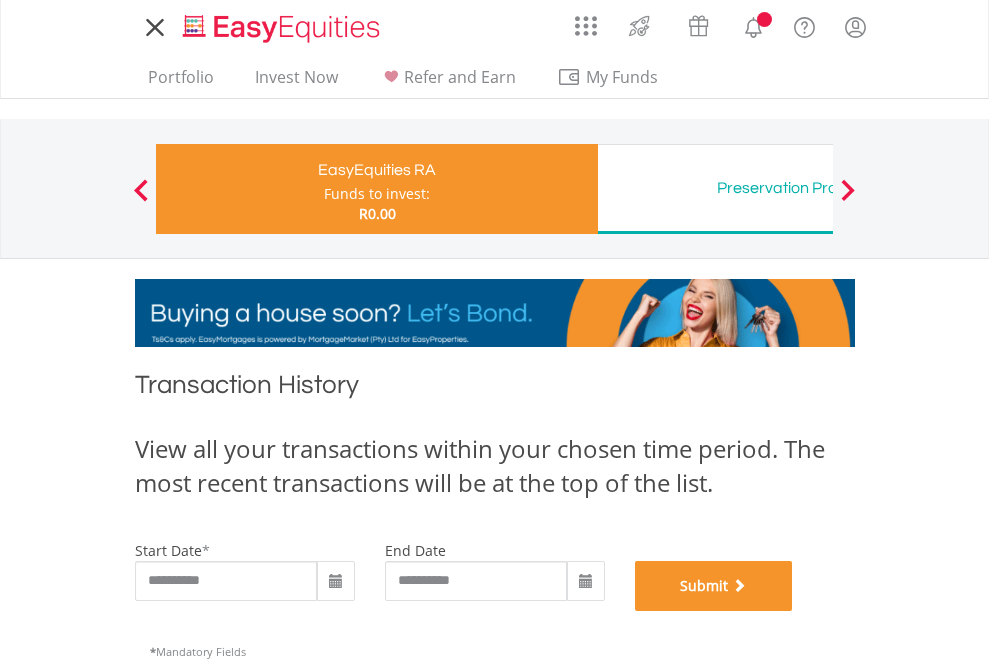 click on "Submit" at bounding box center (714, 586) 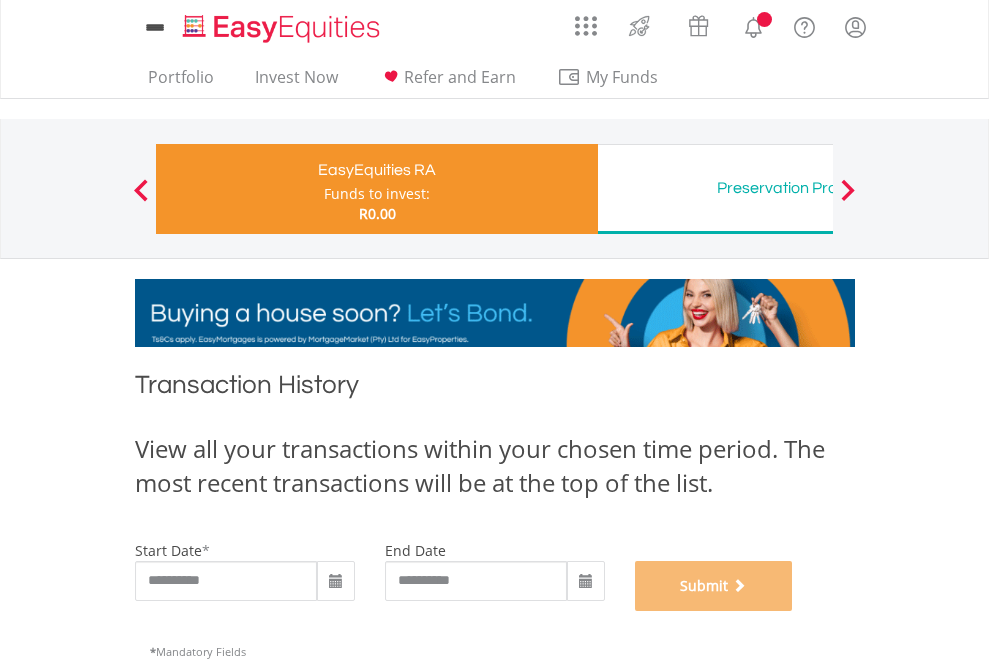 scroll, scrollTop: 811, scrollLeft: 0, axis: vertical 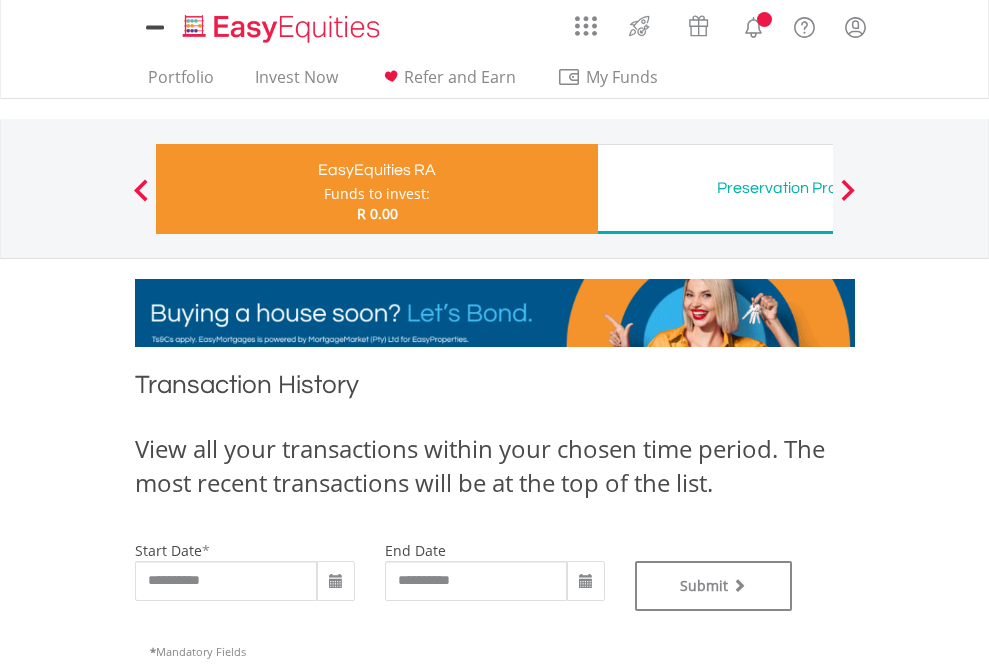 click on "Preservation Provident Fund" at bounding box center [818, 188] 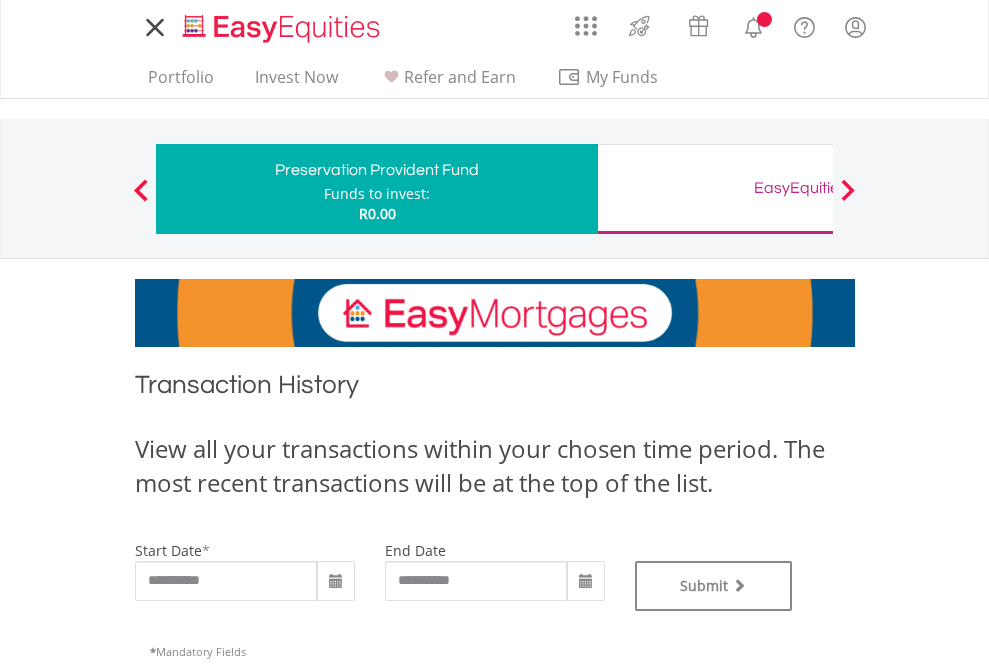 scroll, scrollTop: 0, scrollLeft: 0, axis: both 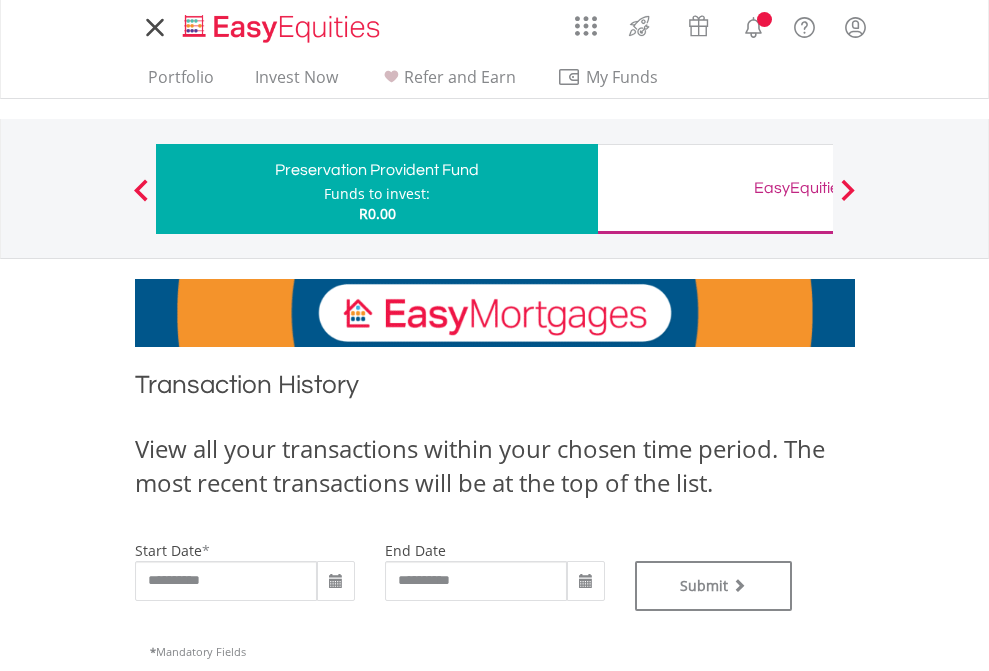 type on "**********" 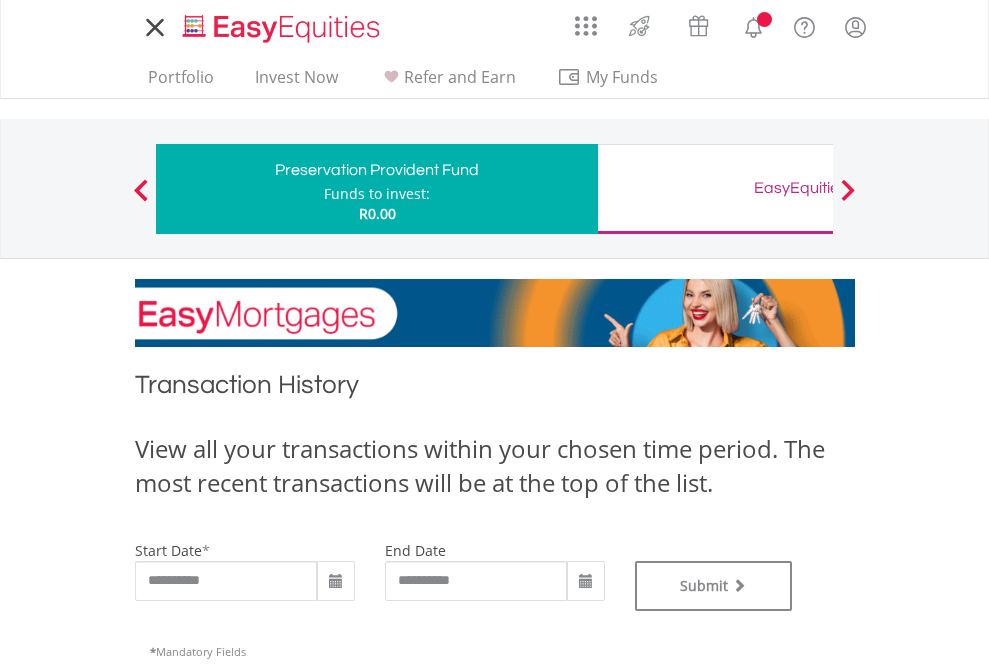 type on "**********" 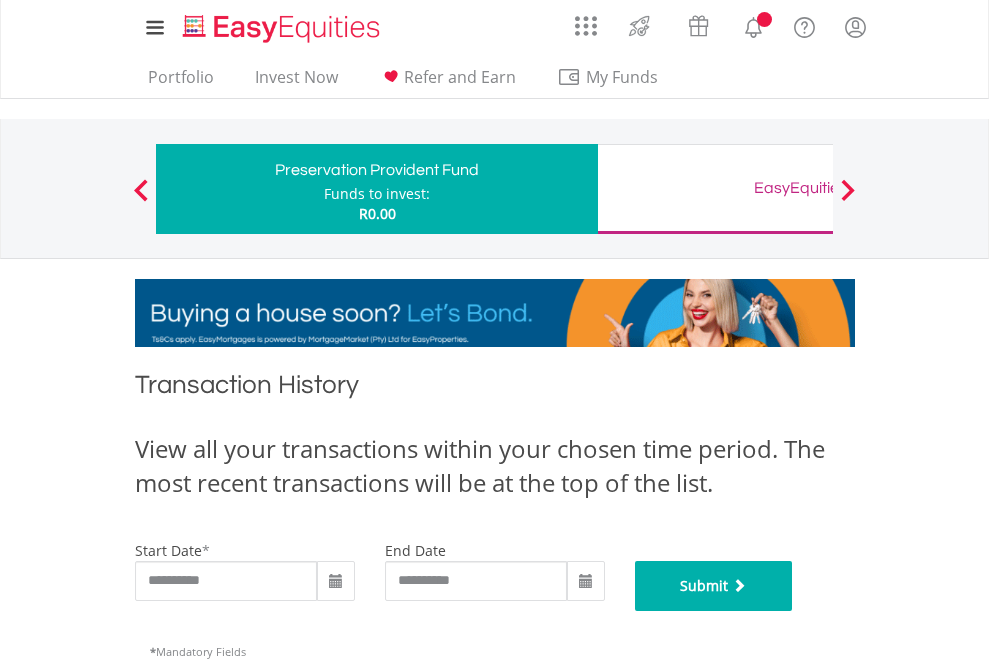 click on "Submit" at bounding box center (714, 586) 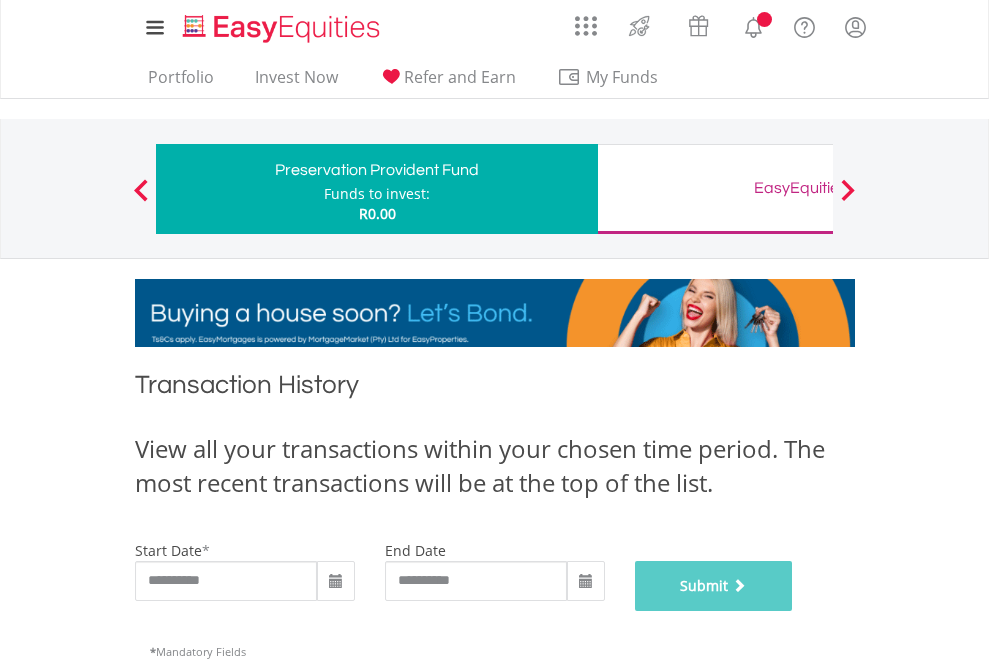 scroll, scrollTop: 811, scrollLeft: 0, axis: vertical 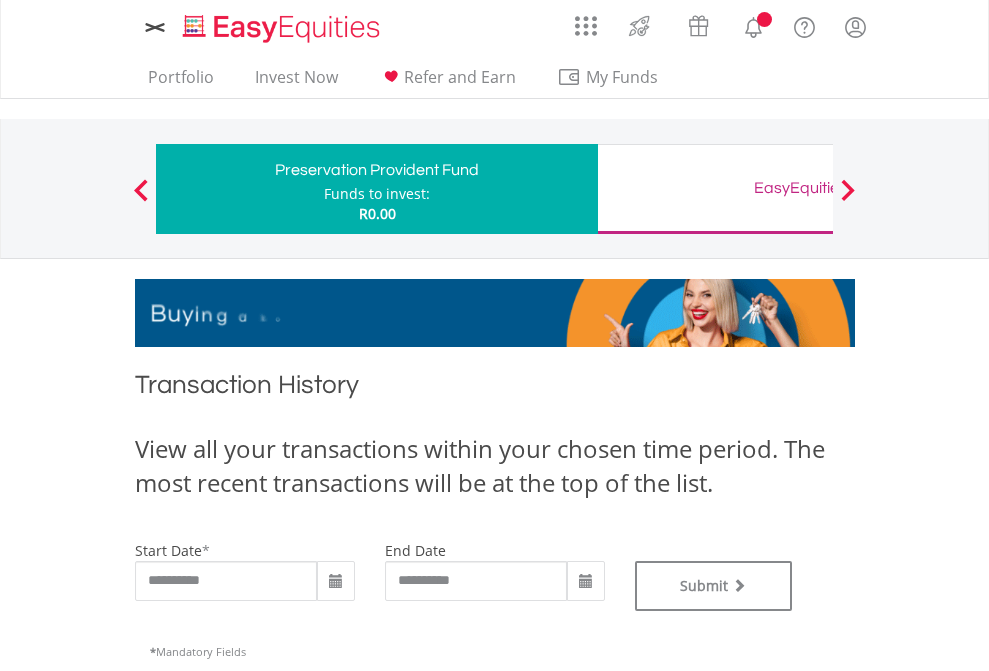 click on "EasyEquities GBP" at bounding box center [818, 188] 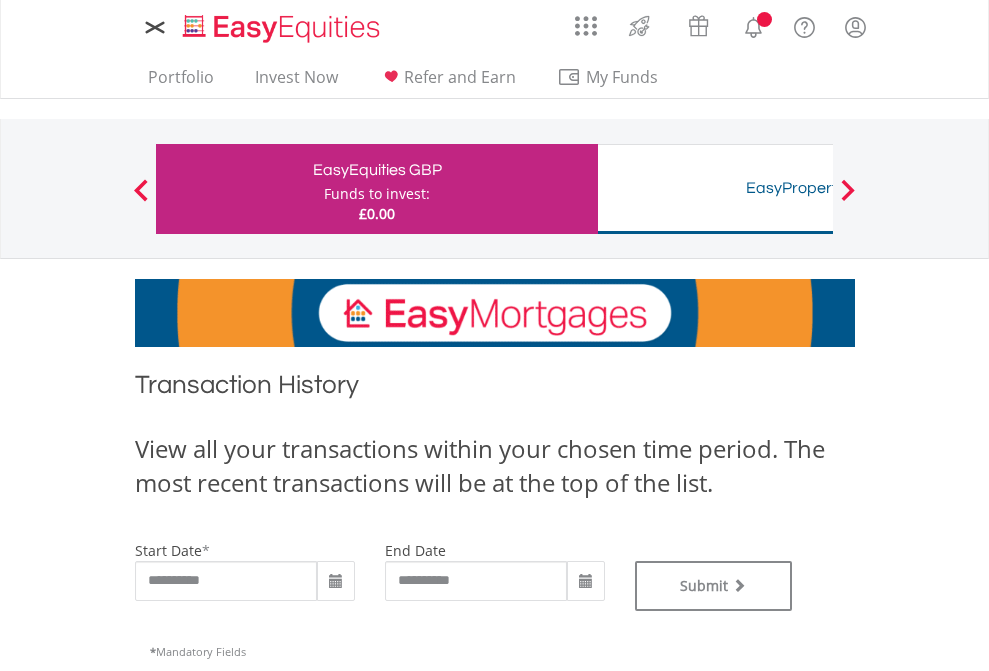 scroll, scrollTop: 0, scrollLeft: 0, axis: both 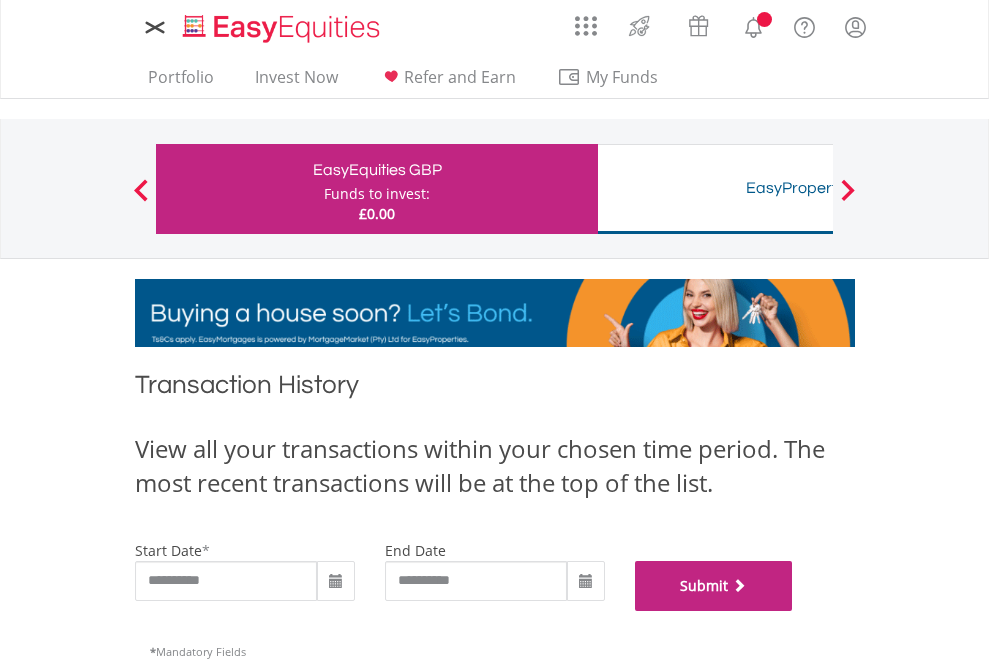 click on "Submit" at bounding box center (714, 586) 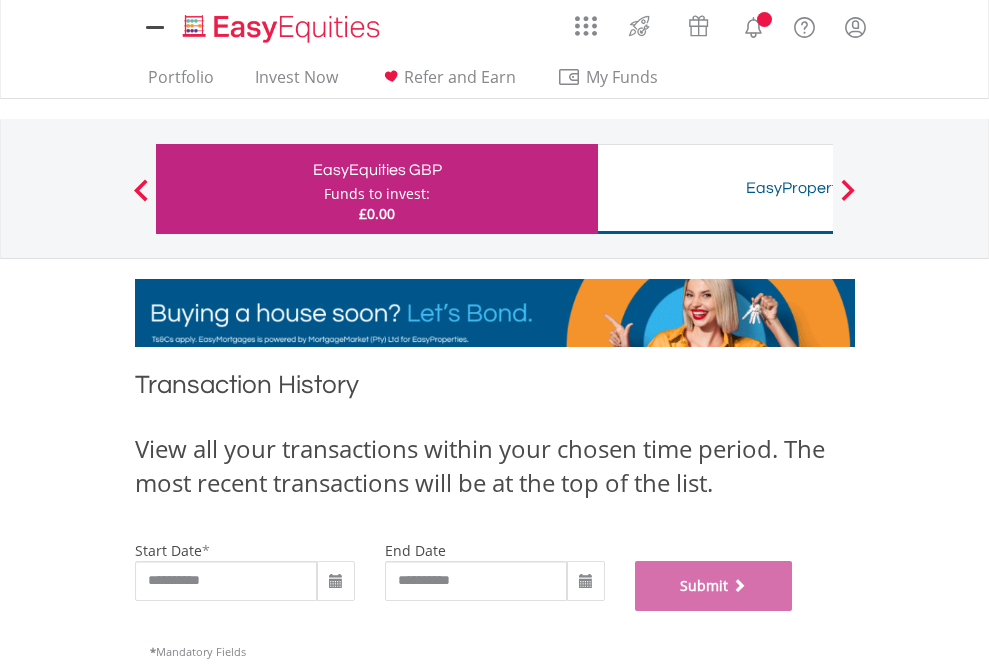 scroll, scrollTop: 811, scrollLeft: 0, axis: vertical 